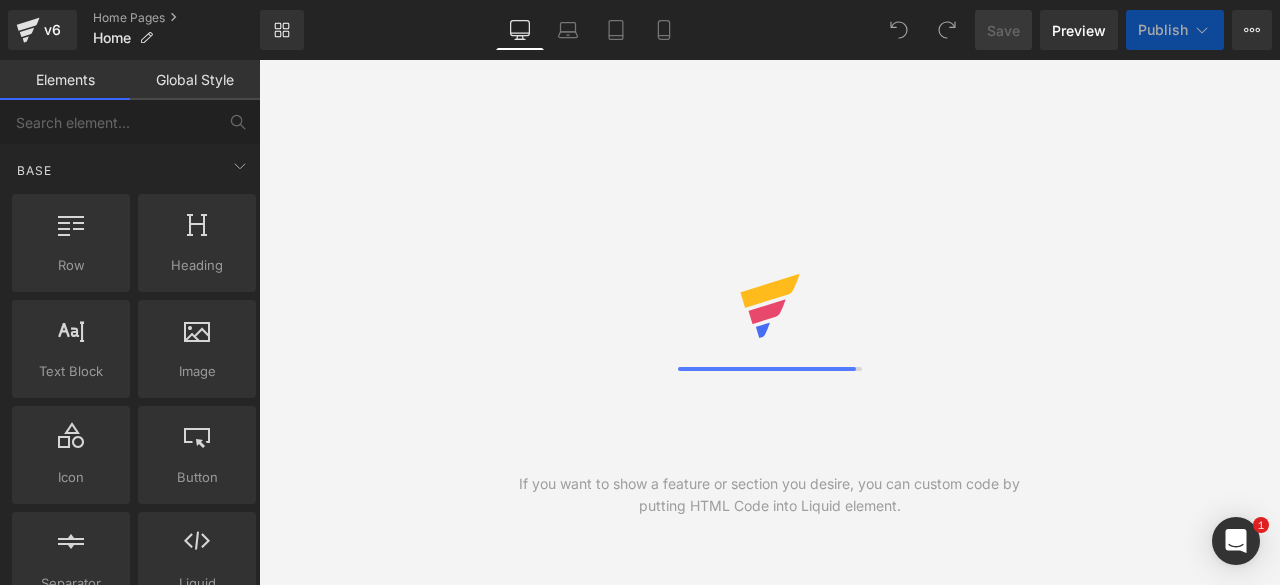 scroll, scrollTop: 0, scrollLeft: 0, axis: both 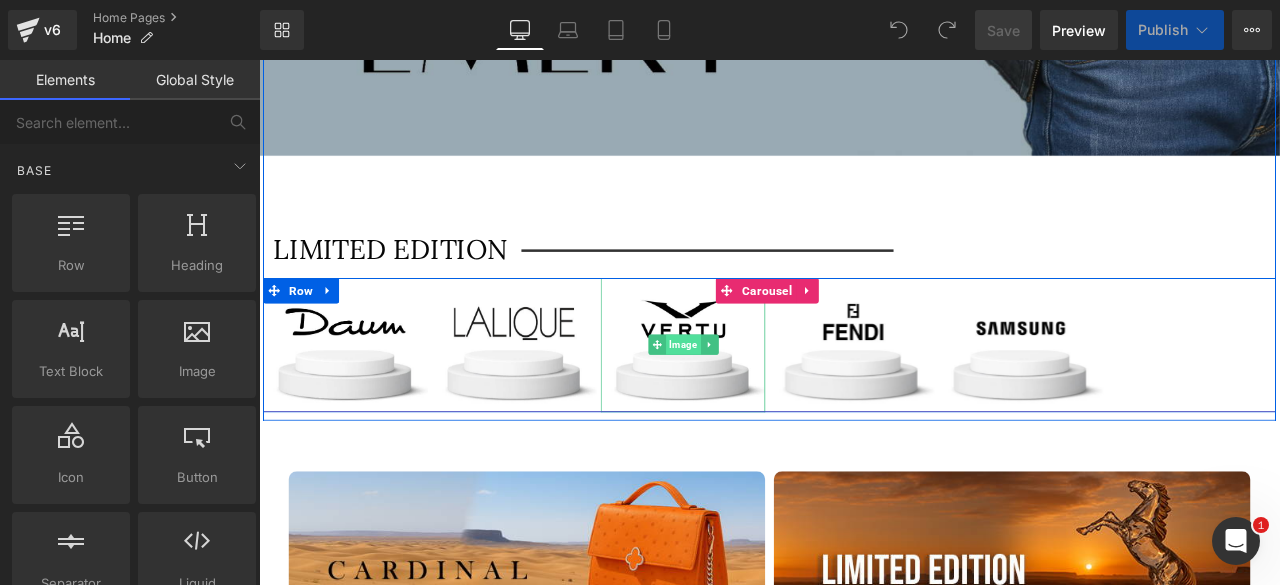 click on "Image" at bounding box center (761, 398) 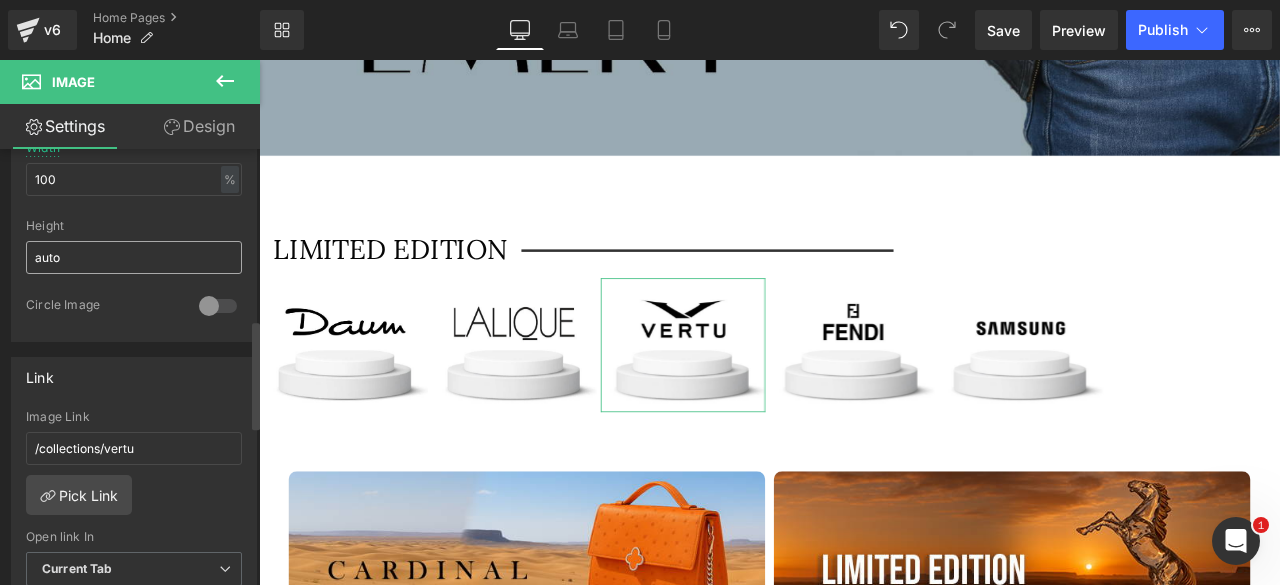 scroll, scrollTop: 686, scrollLeft: 0, axis: vertical 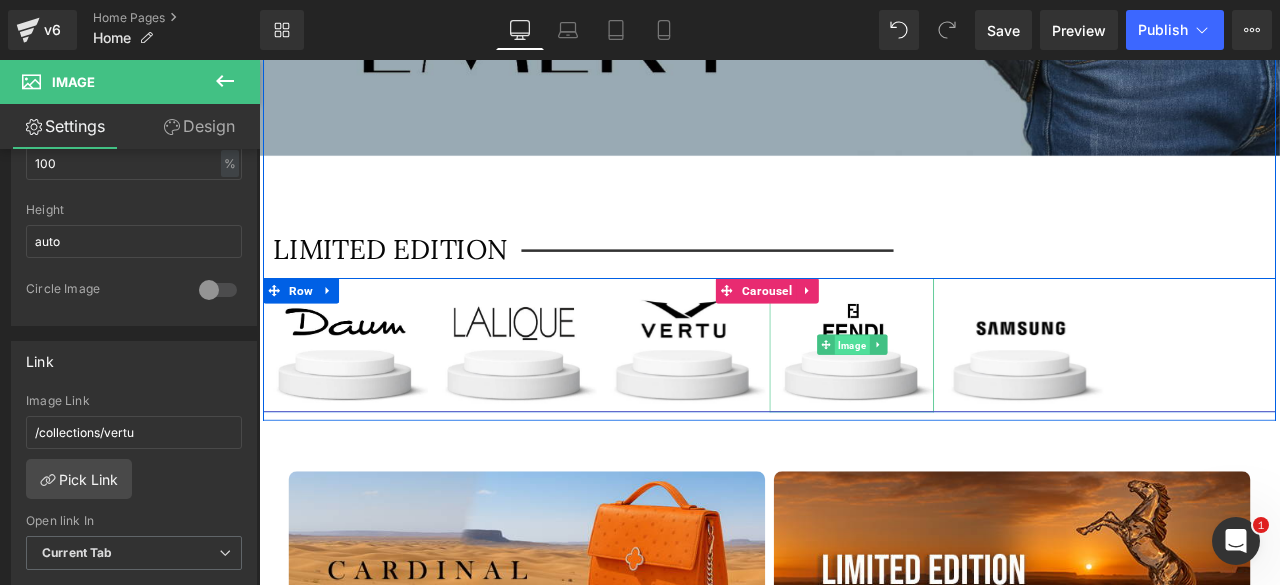 click on "Image" at bounding box center (961, 399) 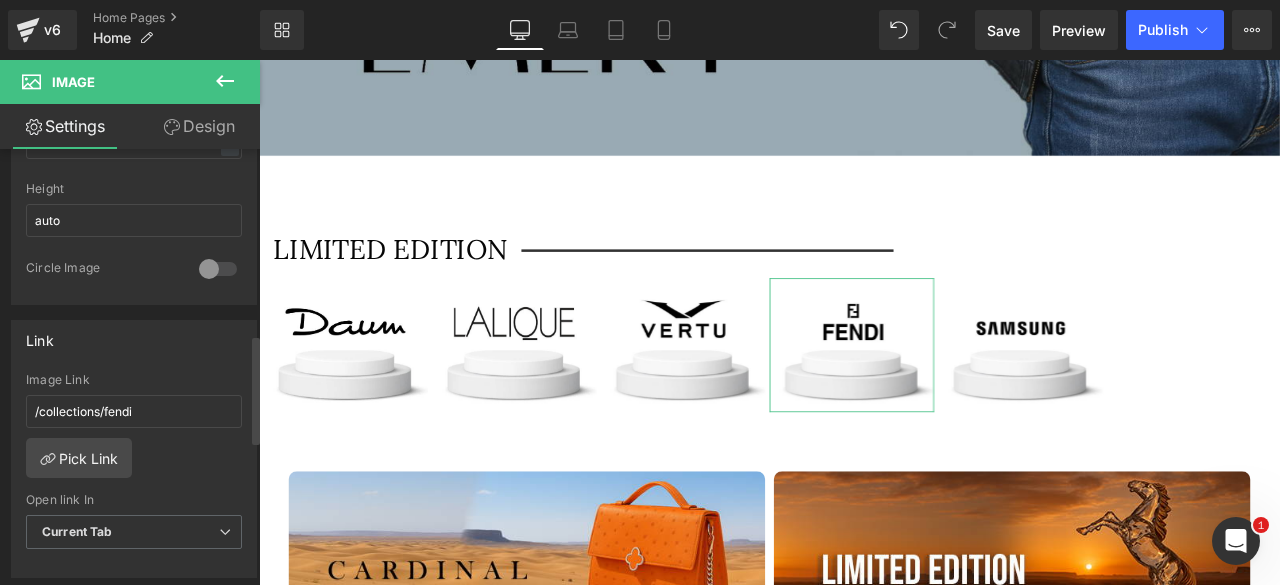 scroll, scrollTop: 744, scrollLeft: 0, axis: vertical 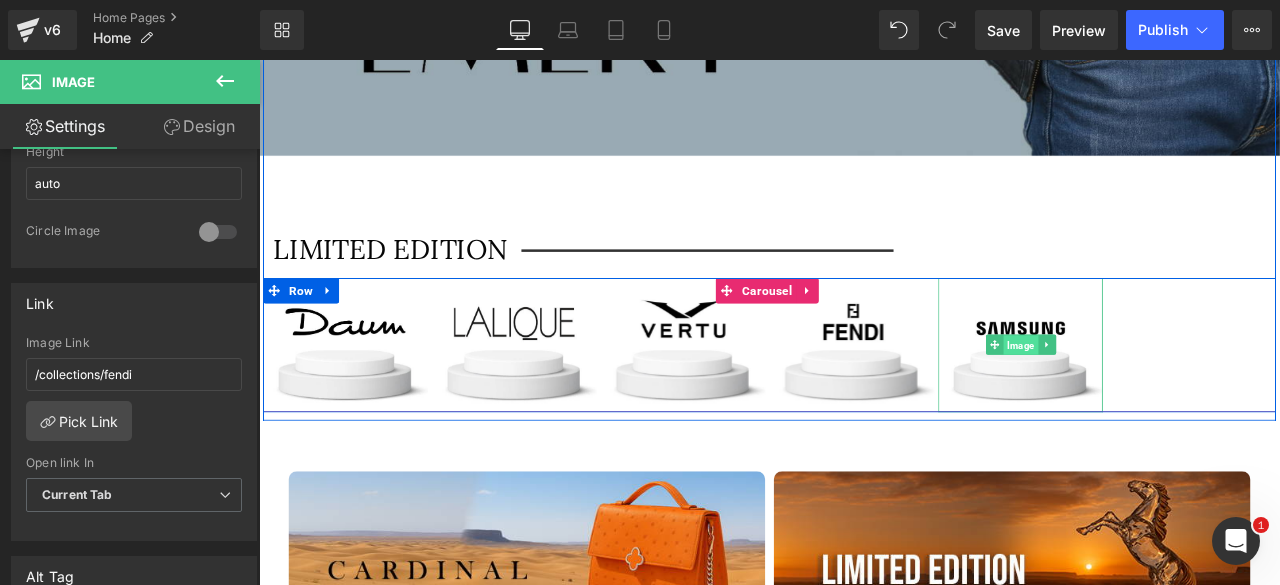 click on "Image" at bounding box center (1161, 399) 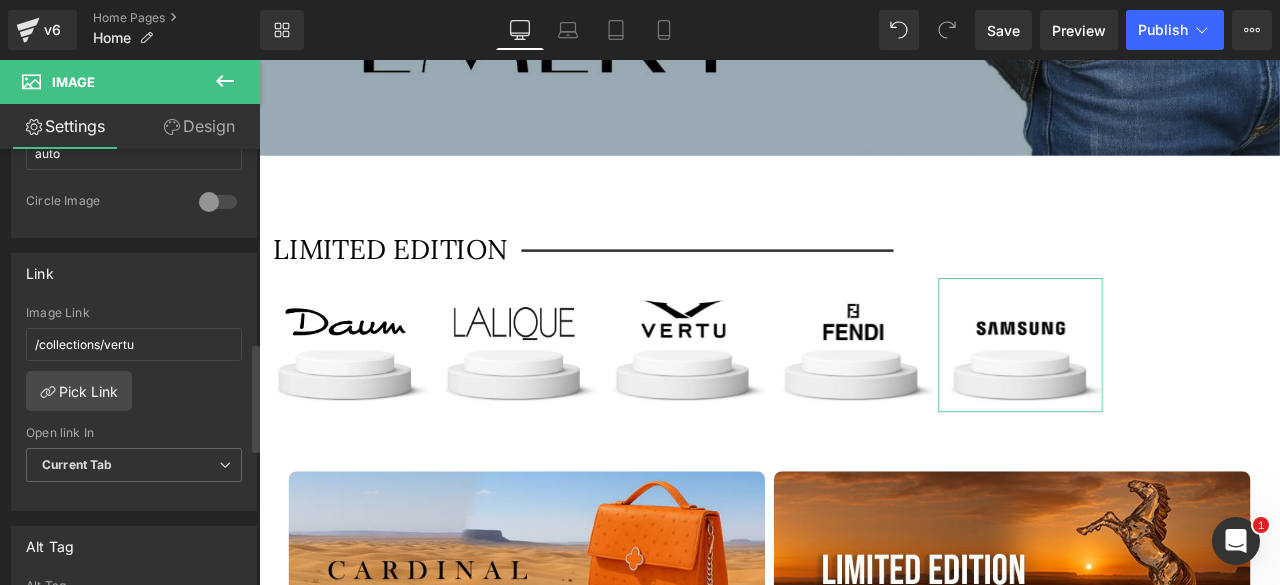 scroll, scrollTop: 775, scrollLeft: 0, axis: vertical 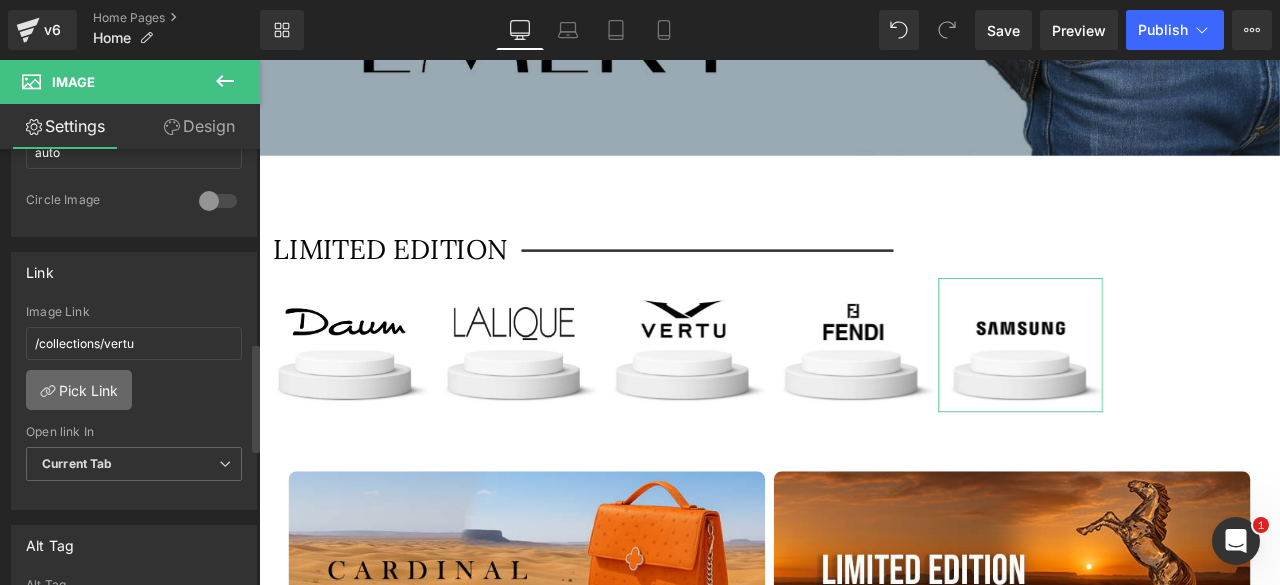 click on "Pick Link" at bounding box center (79, 390) 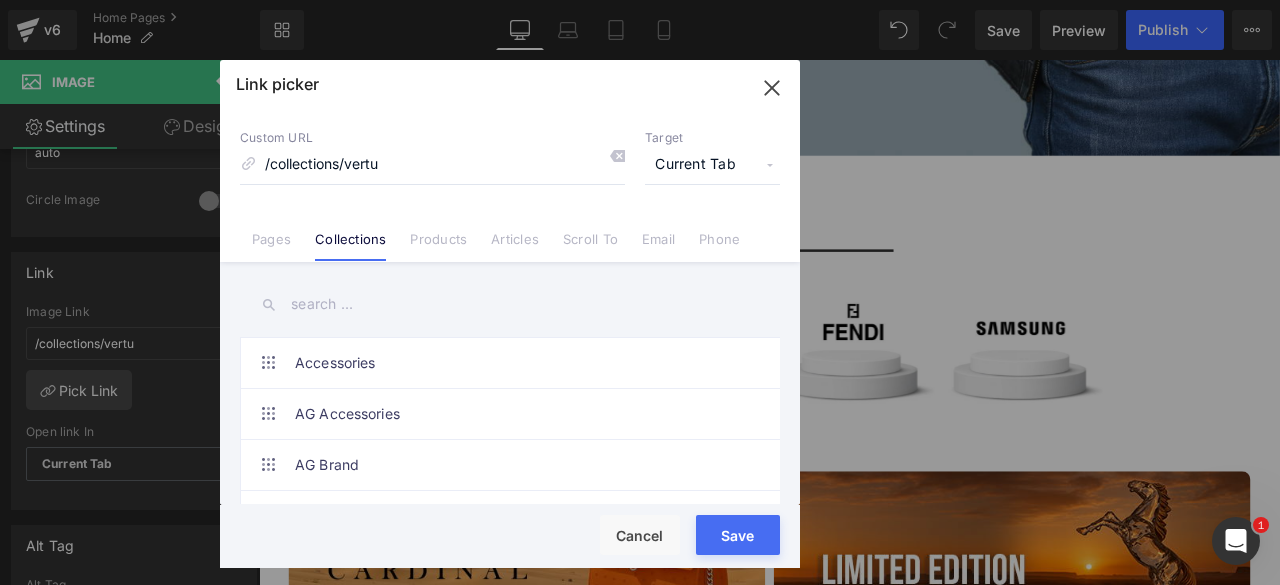 click at bounding box center (510, 304) 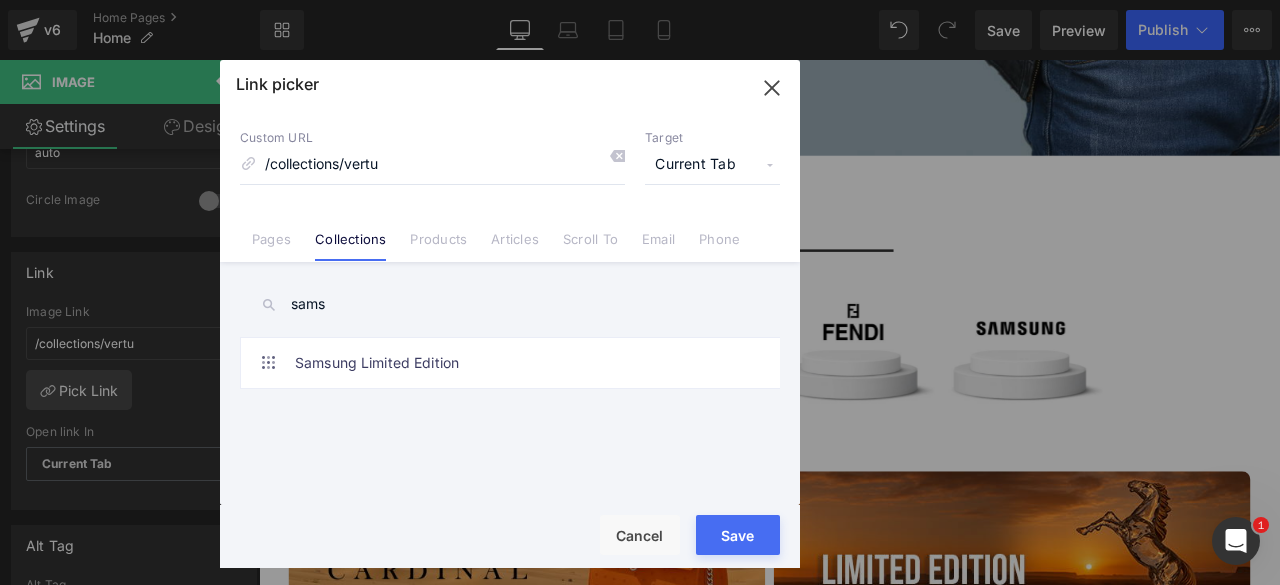 scroll, scrollTop: 0, scrollLeft: 0, axis: both 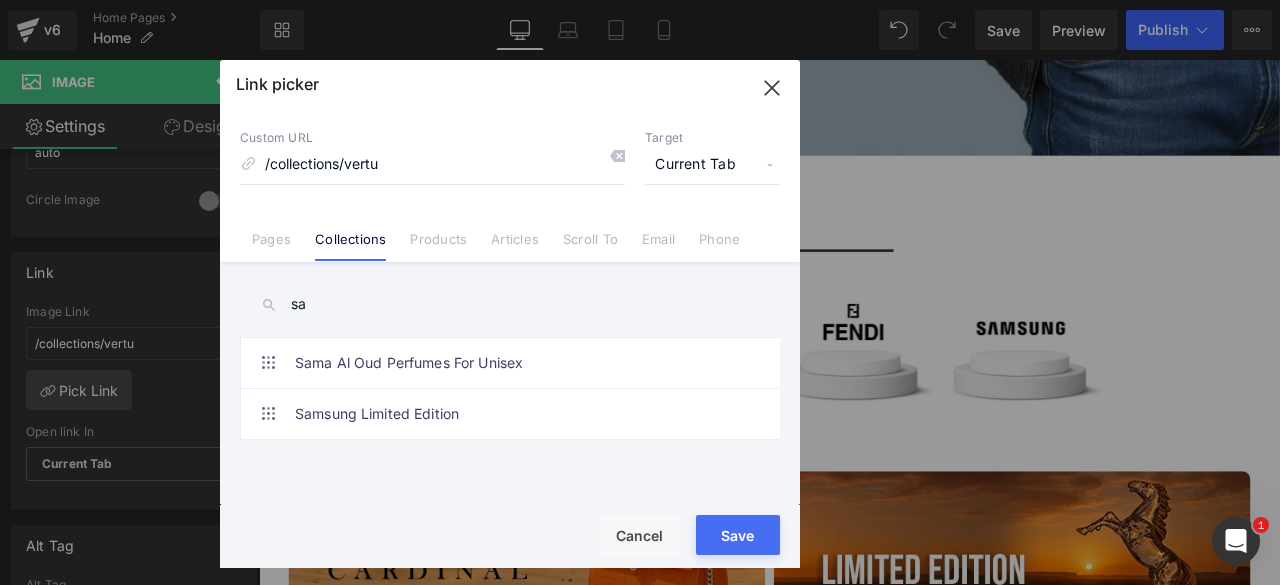 type on "s" 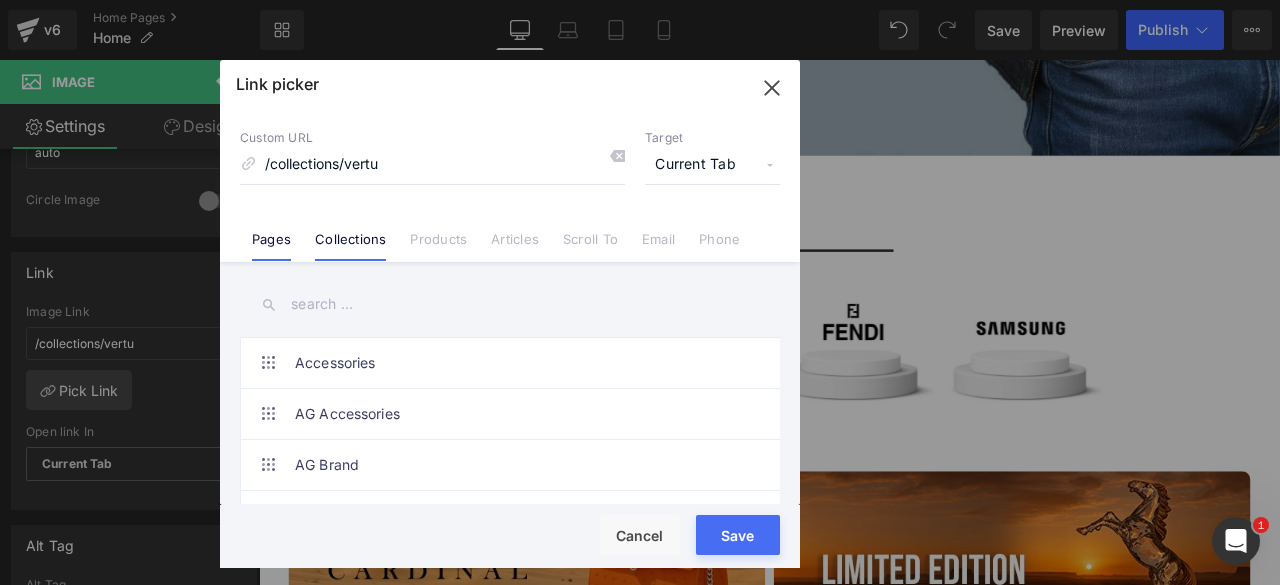 click on "Pages" at bounding box center (271, 246) 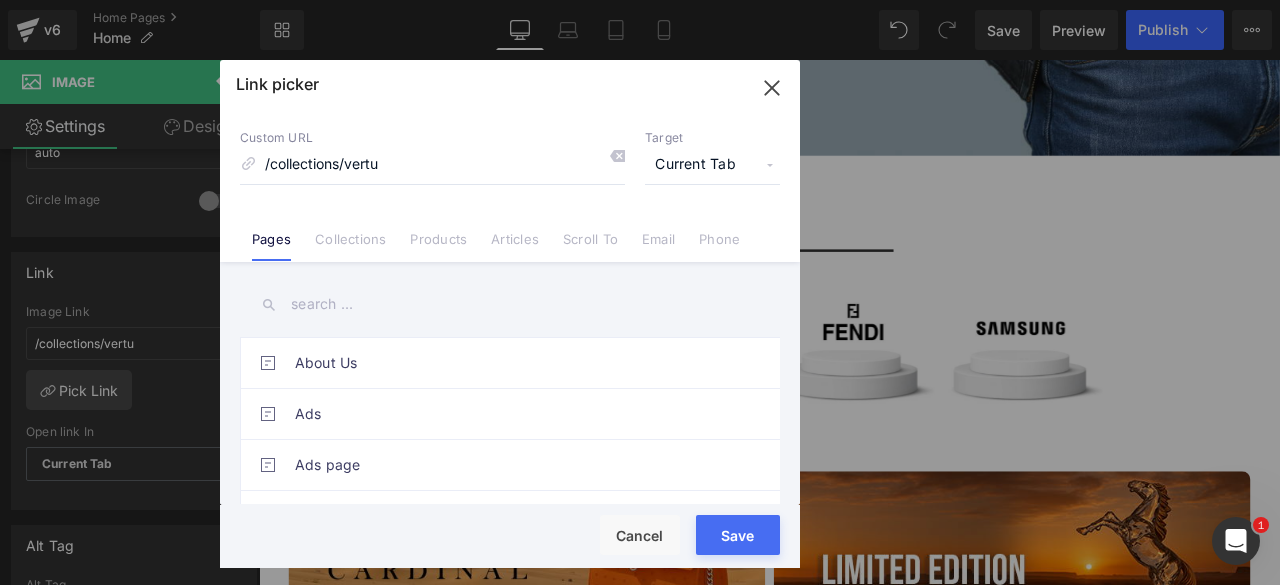 click at bounding box center (510, 304) 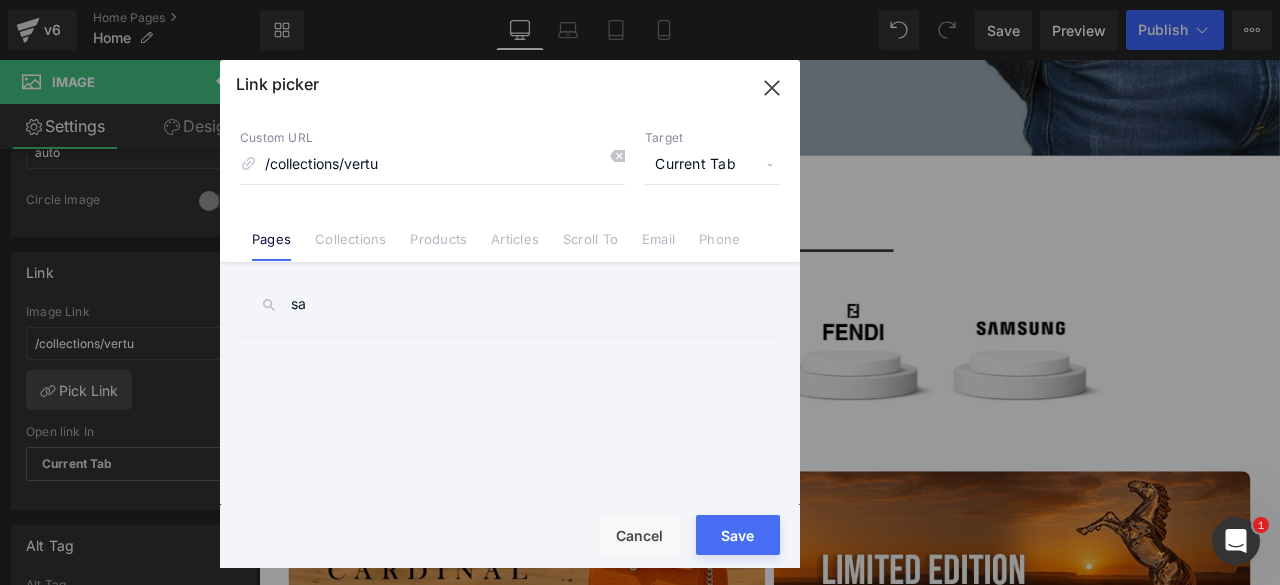 type on "s" 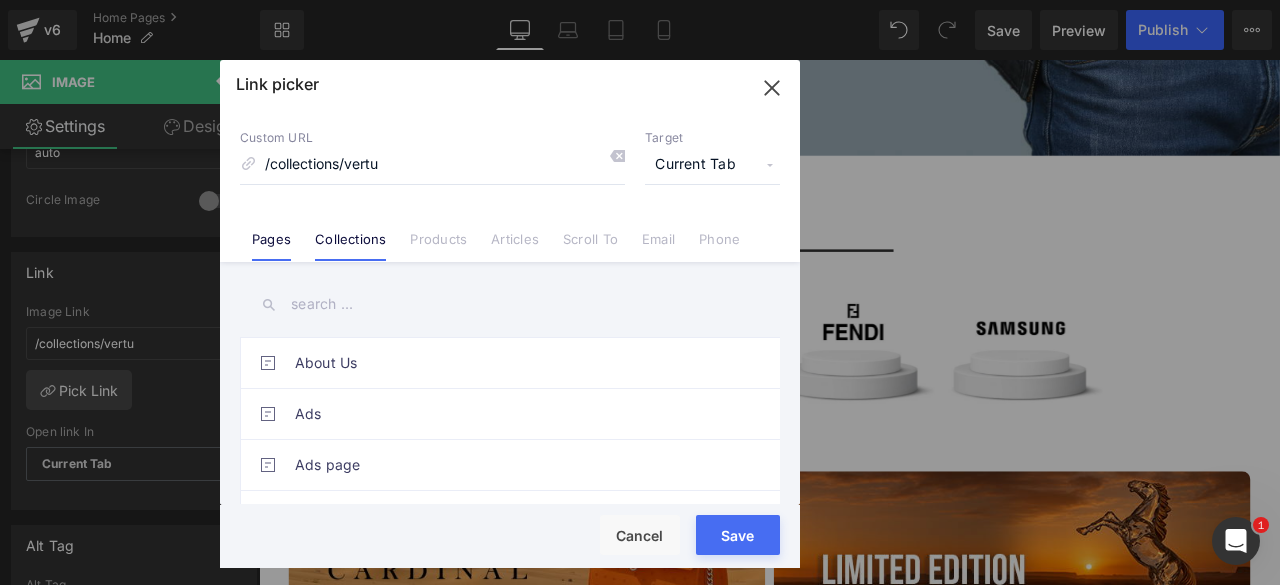 click on "Collections" at bounding box center (350, 246) 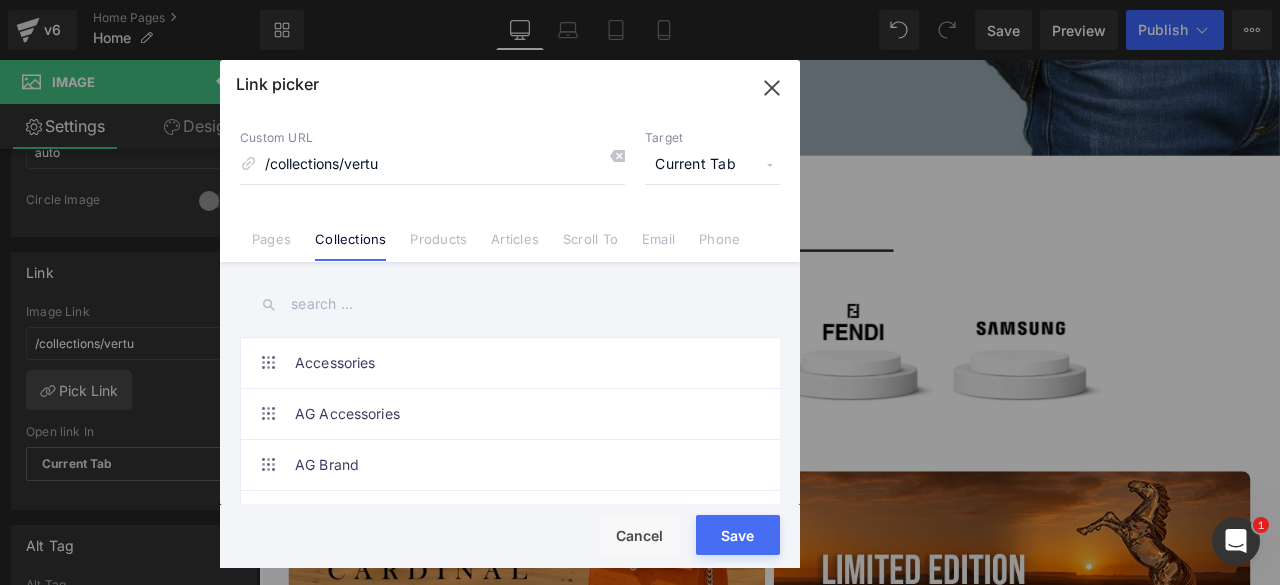 click at bounding box center [510, 304] 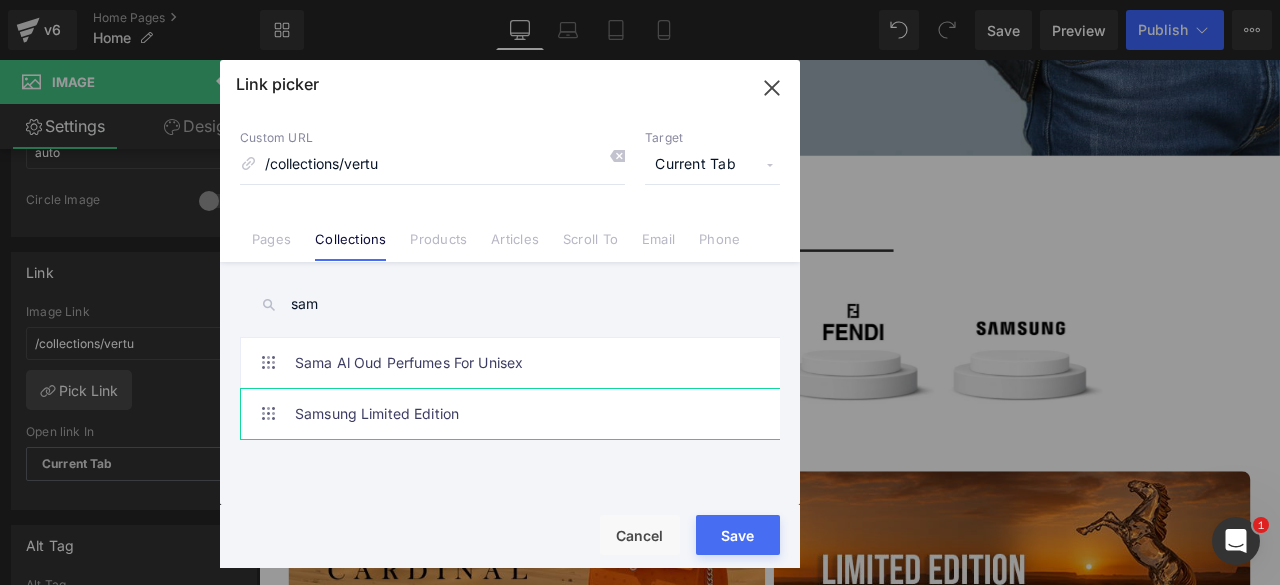 type on "sam" 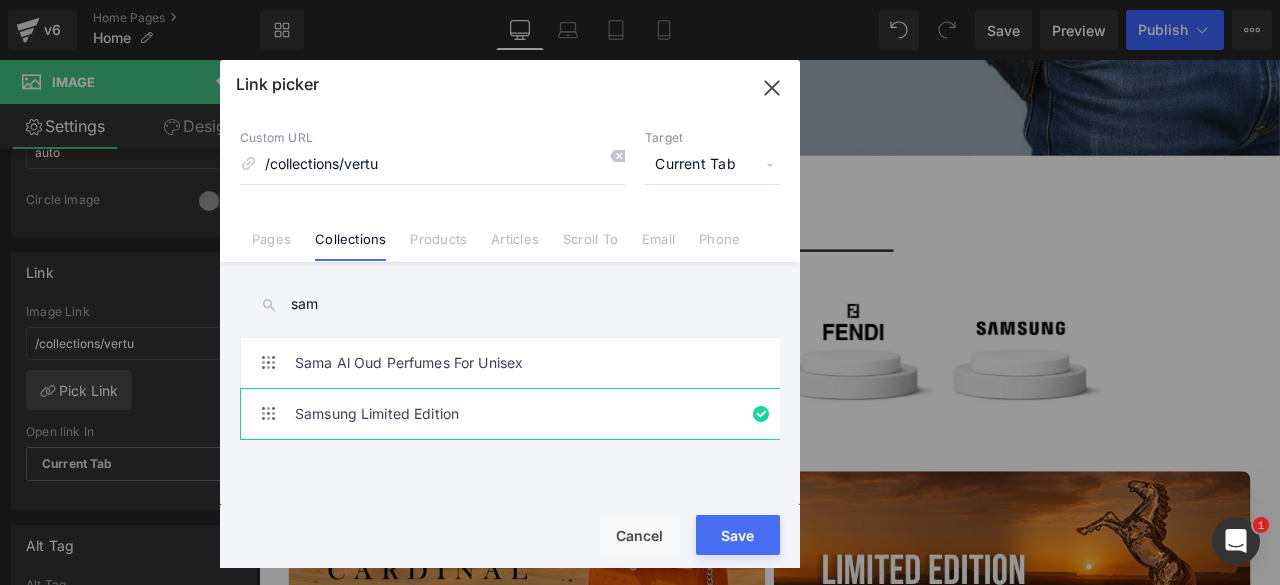 click on "Save" at bounding box center (738, 535) 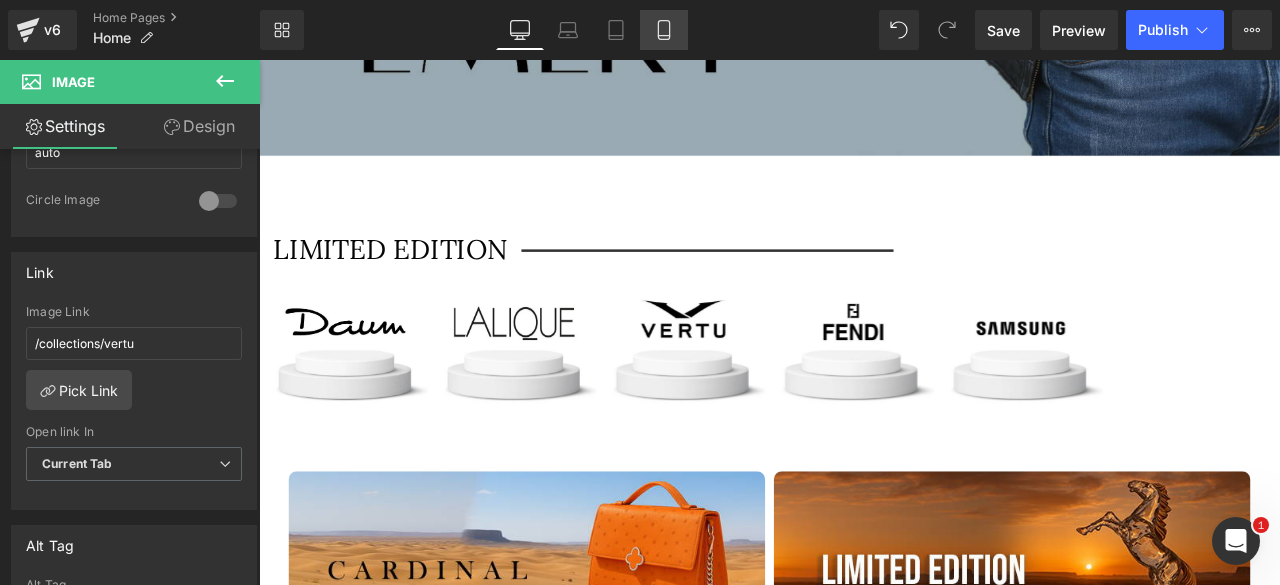click 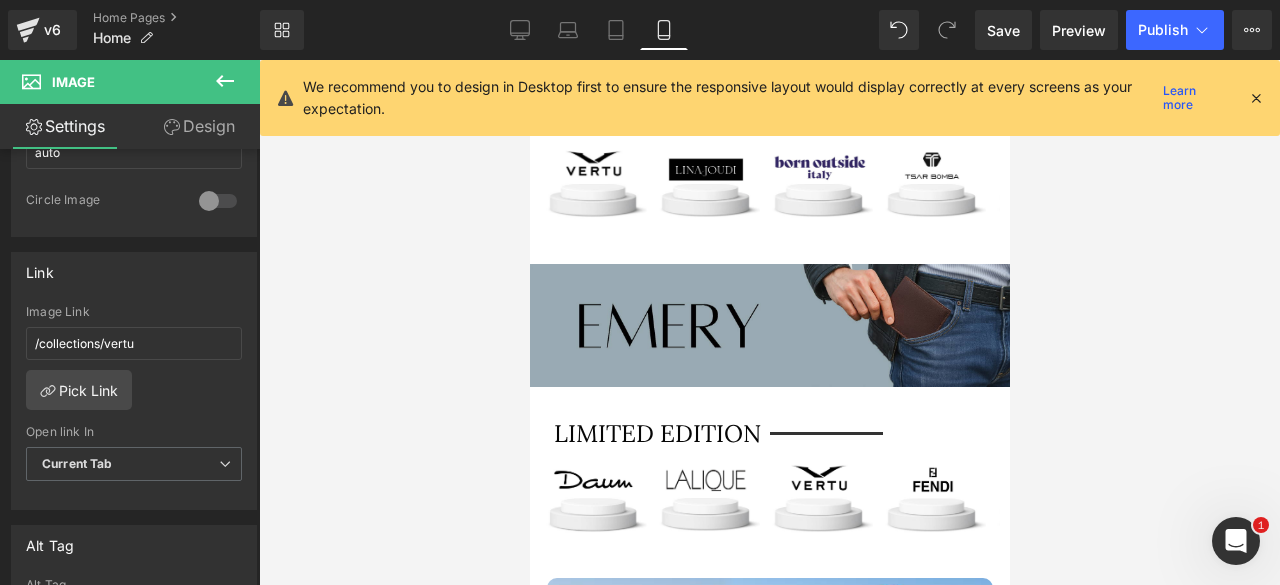 scroll, scrollTop: 3722, scrollLeft: 0, axis: vertical 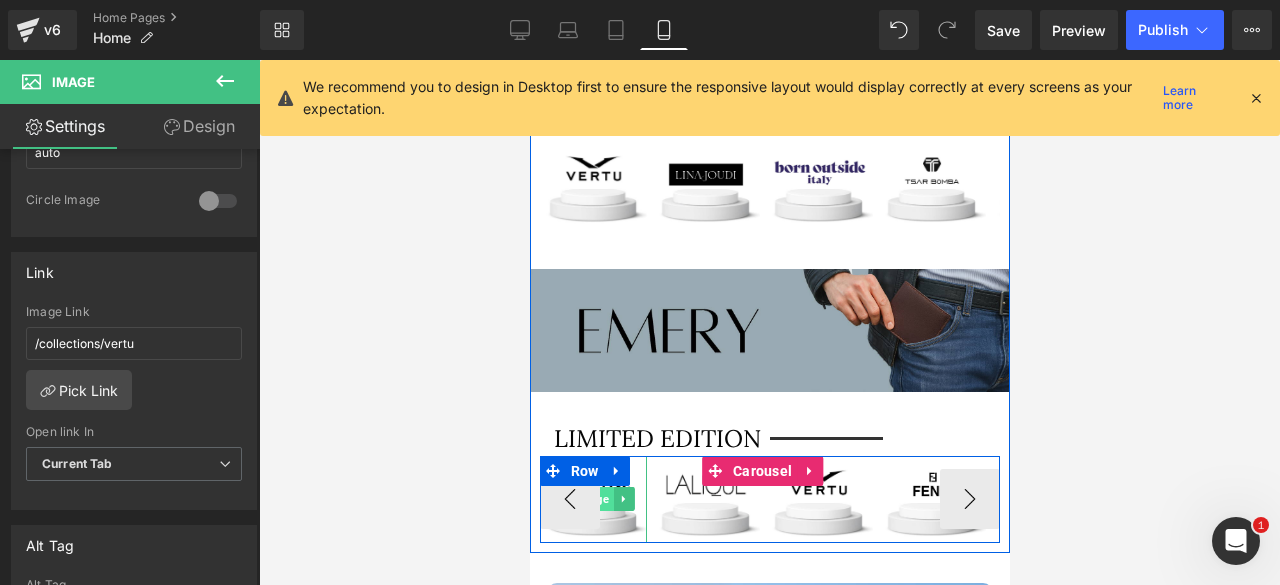 click on "Image" at bounding box center (592, 499) 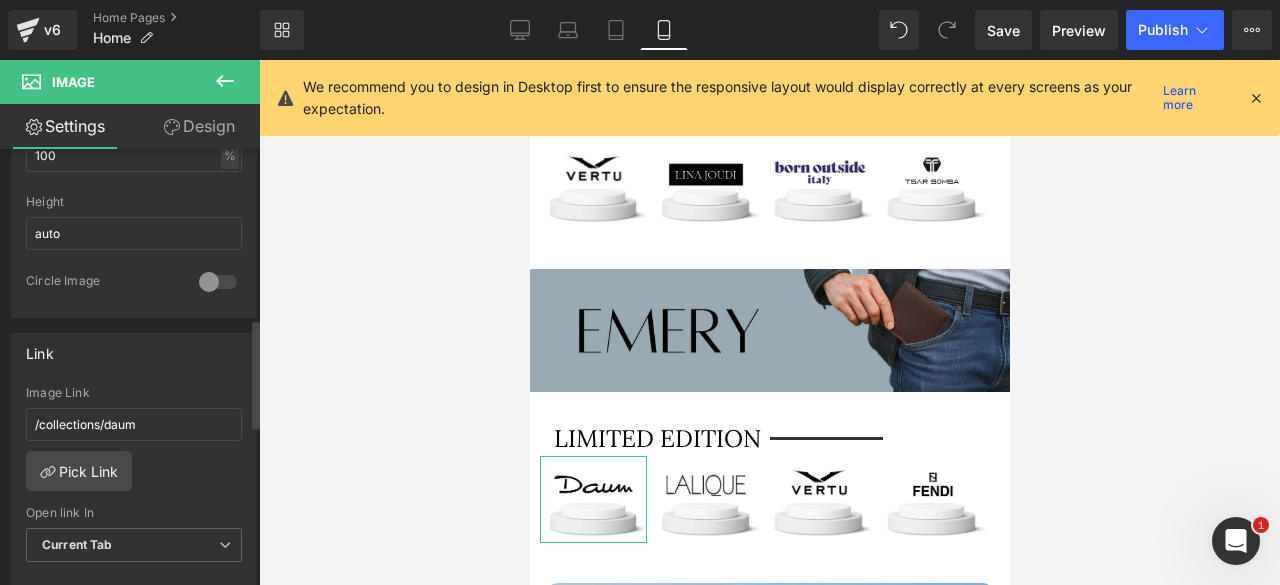 scroll, scrollTop: 698, scrollLeft: 0, axis: vertical 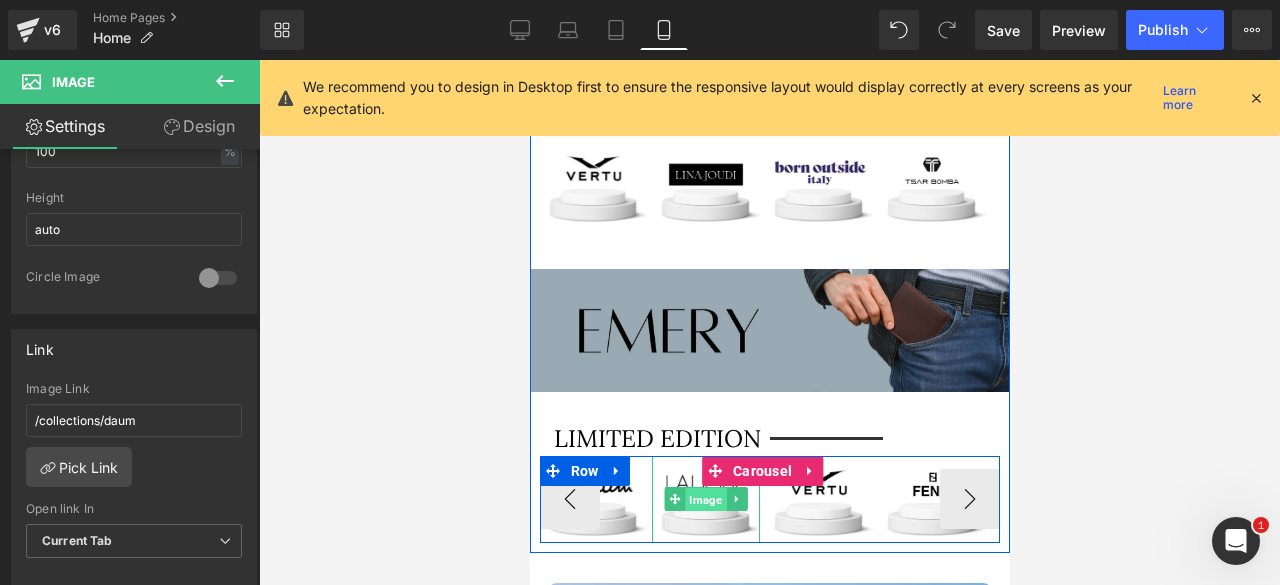 click on "Image" at bounding box center [705, 500] 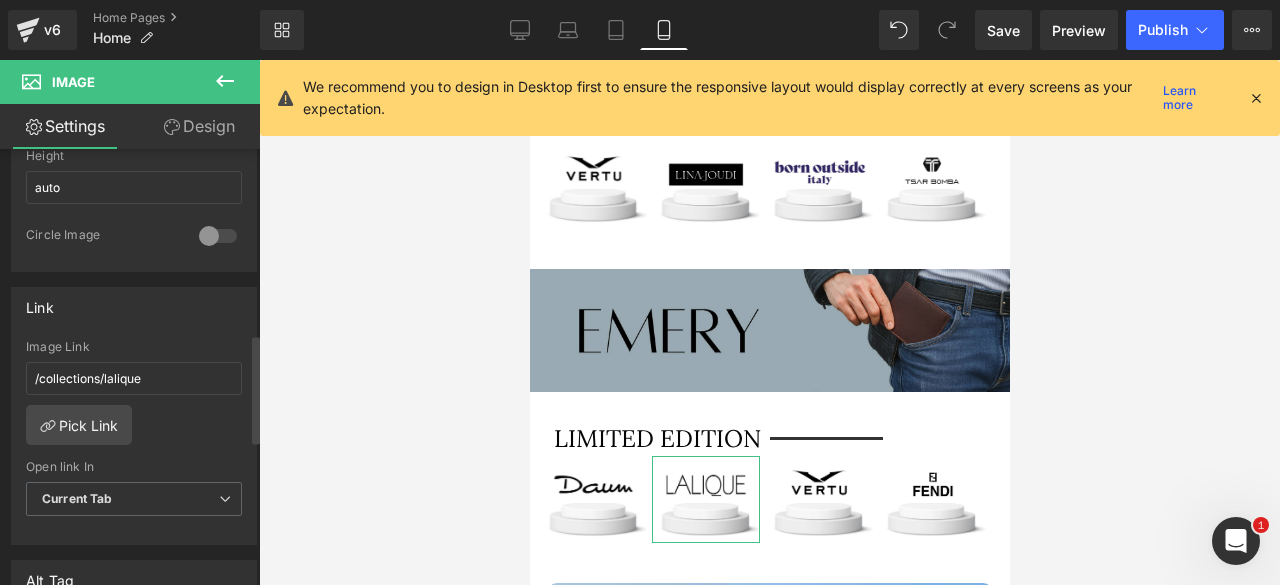 scroll, scrollTop: 742, scrollLeft: 0, axis: vertical 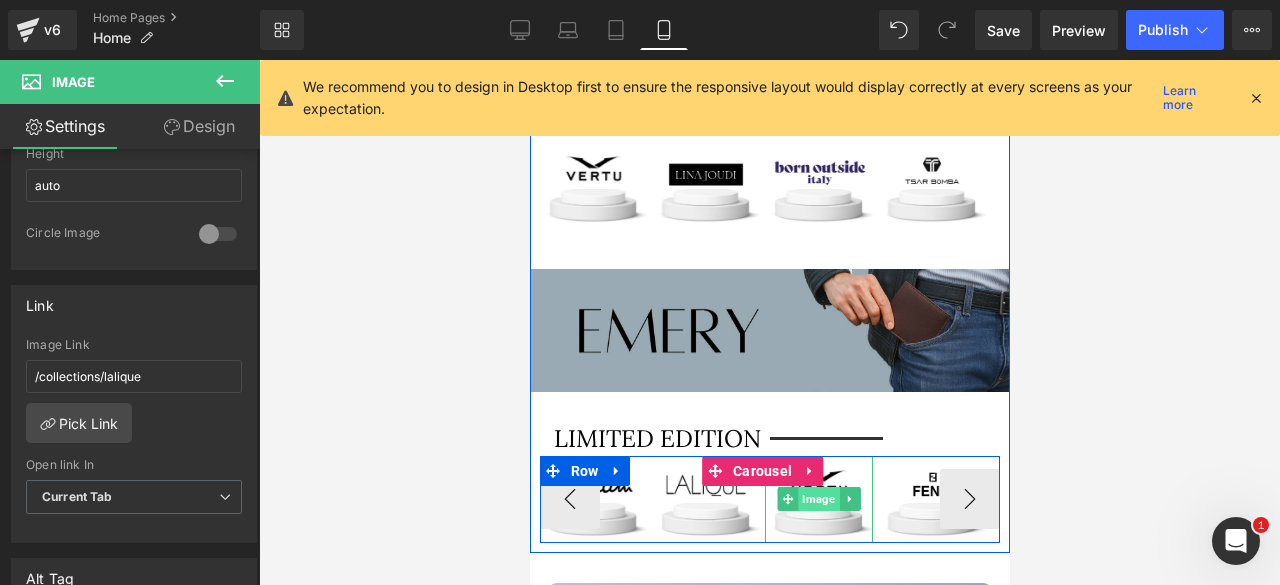 click on "Image" at bounding box center [817, 499] 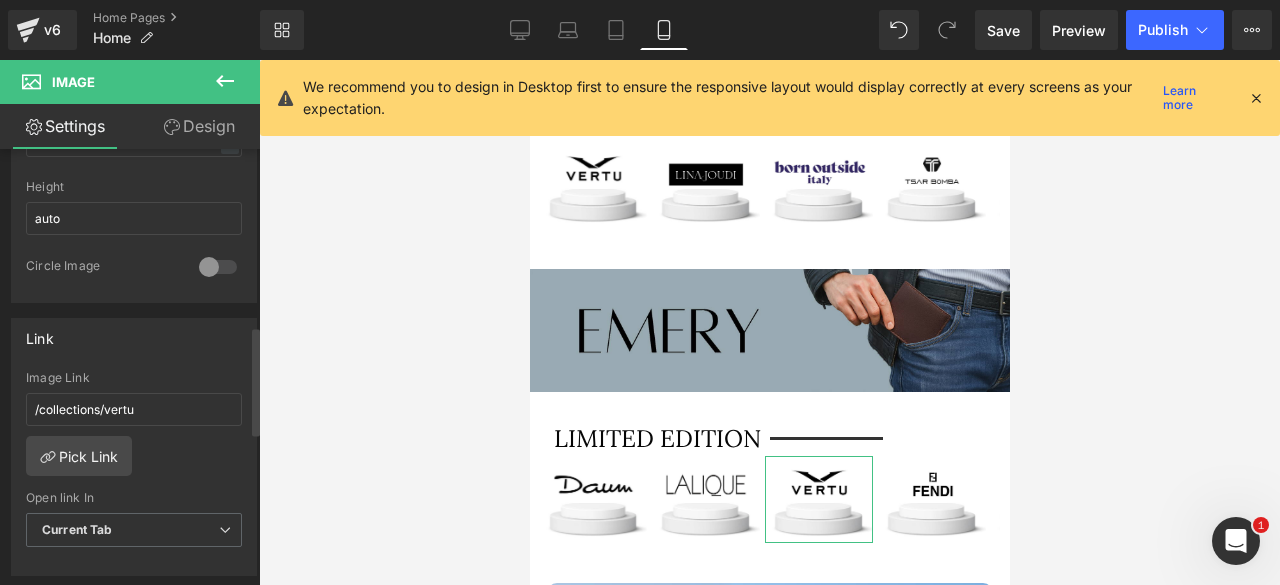 scroll, scrollTop: 727, scrollLeft: 0, axis: vertical 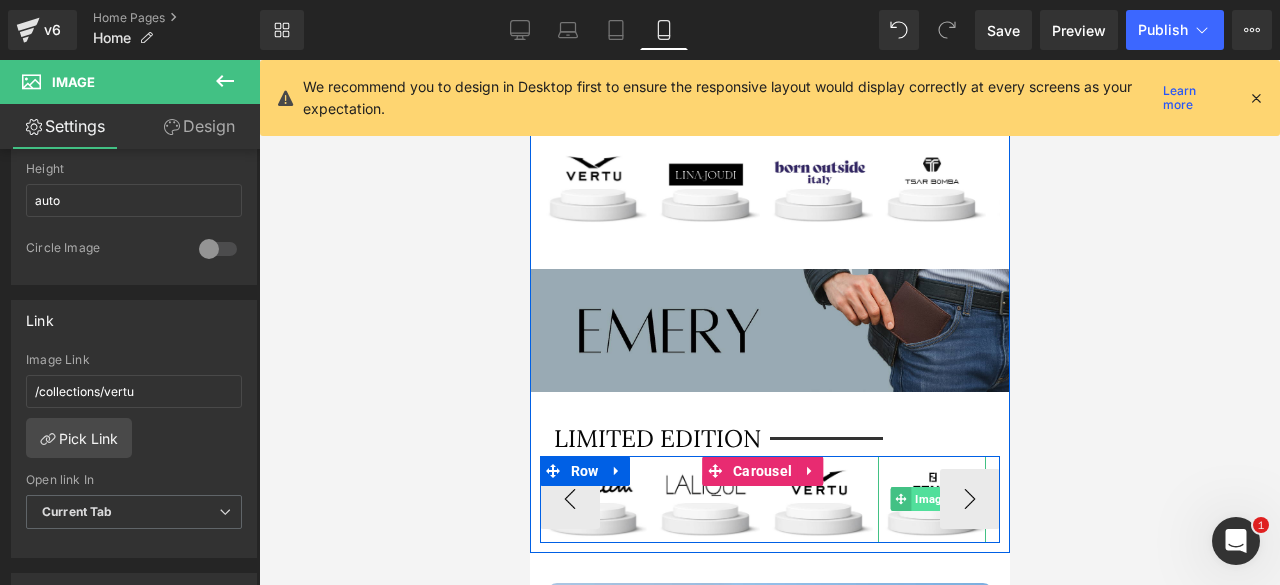 click on "Image" at bounding box center (930, 499) 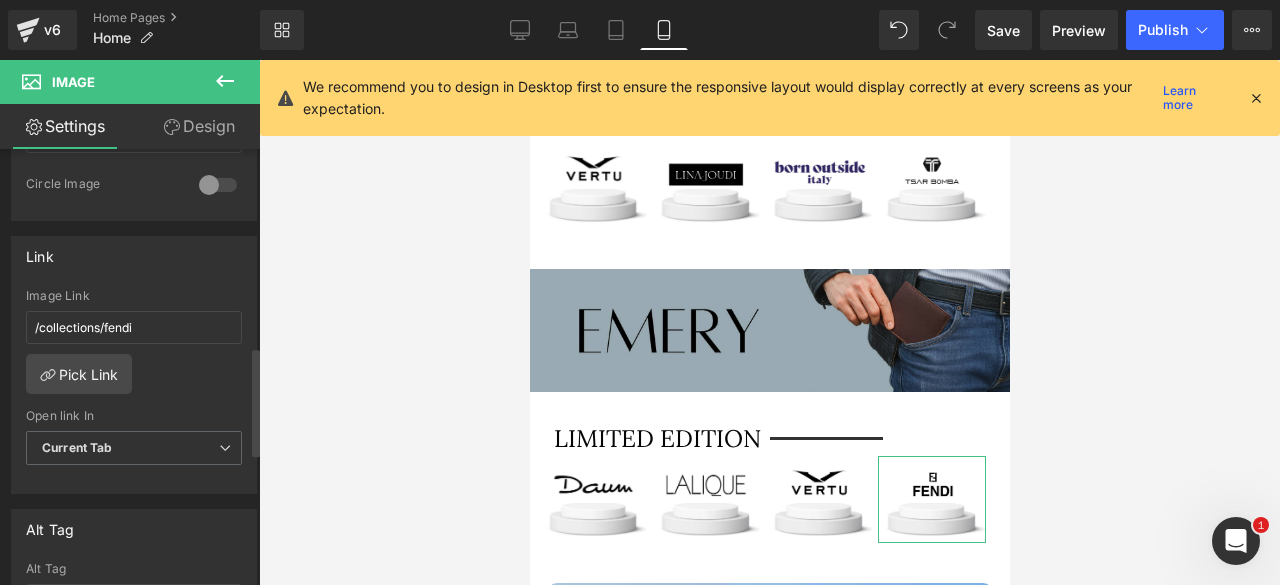 scroll, scrollTop: 792, scrollLeft: 0, axis: vertical 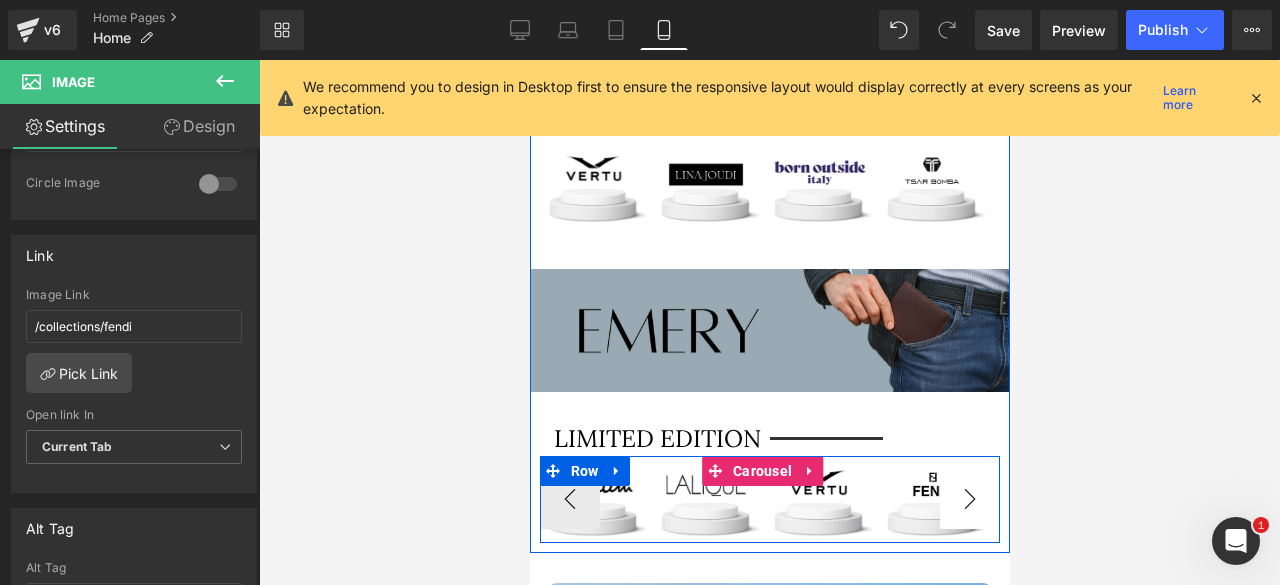 click on "›" at bounding box center [969, 499] 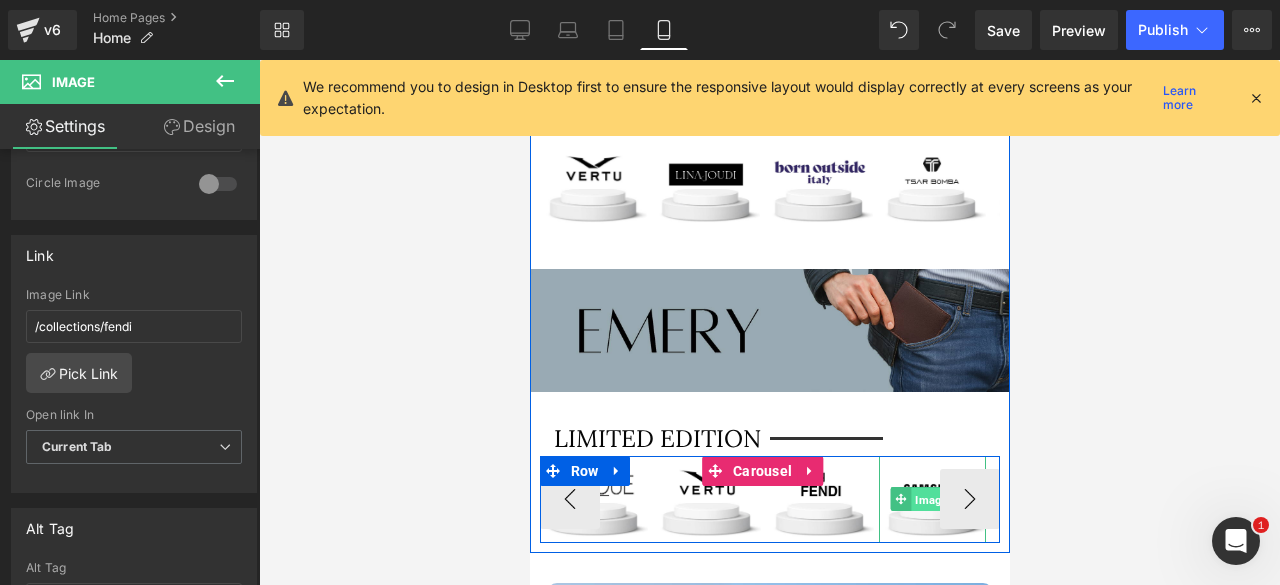 click on "Image" at bounding box center [931, 500] 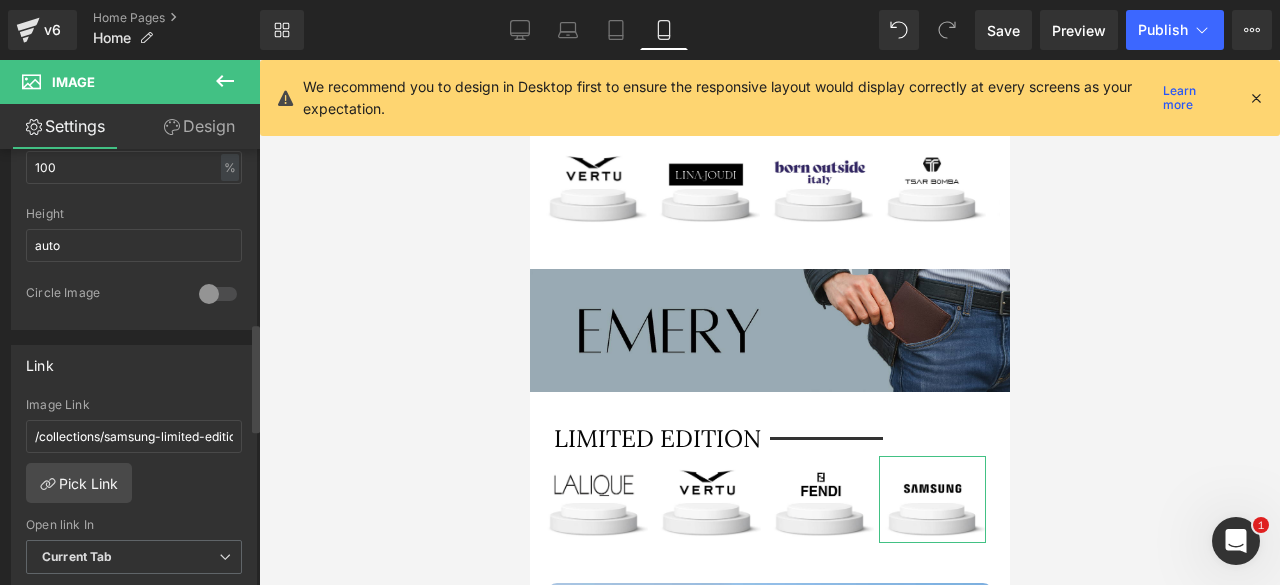 scroll, scrollTop: 708, scrollLeft: 0, axis: vertical 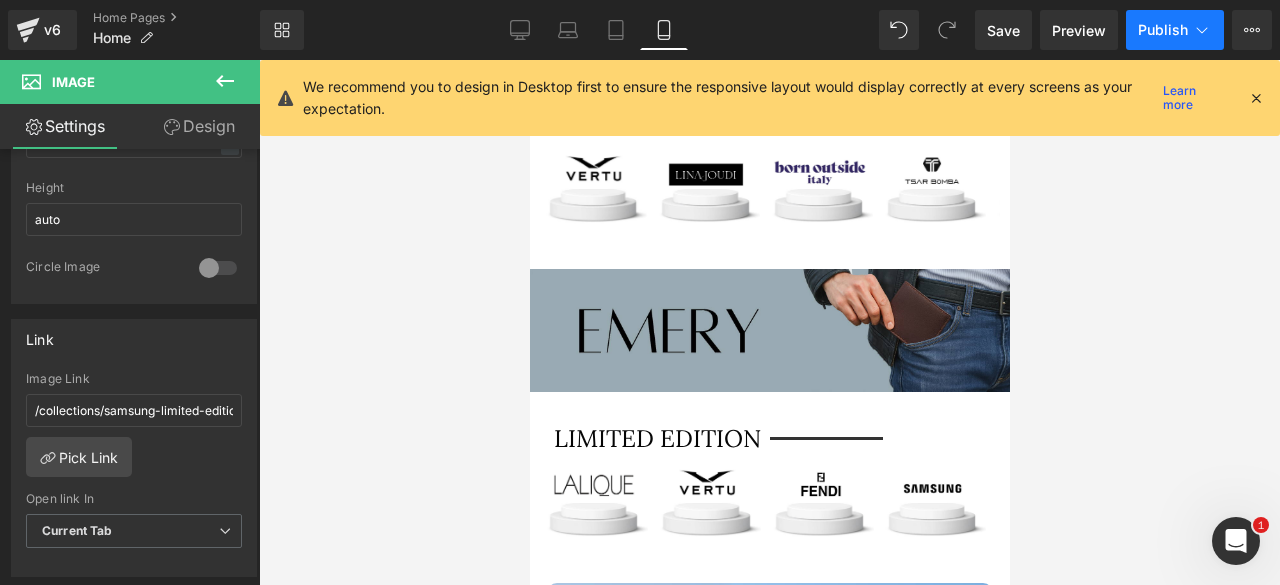 click on "Publish" at bounding box center [1175, 30] 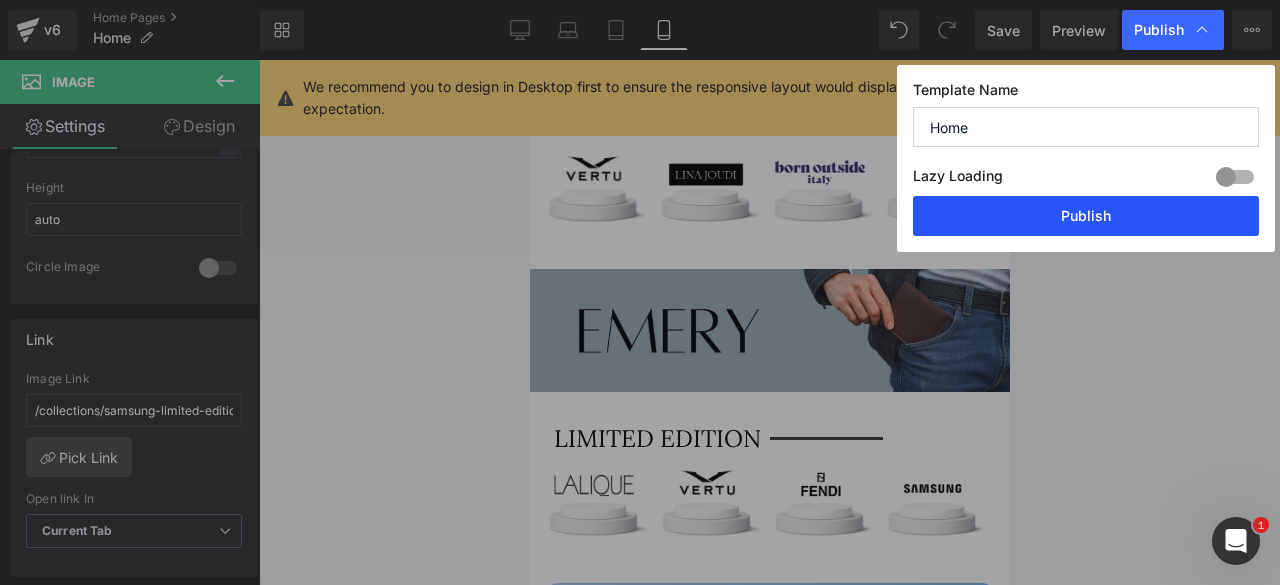 click on "Publish" at bounding box center (1086, 216) 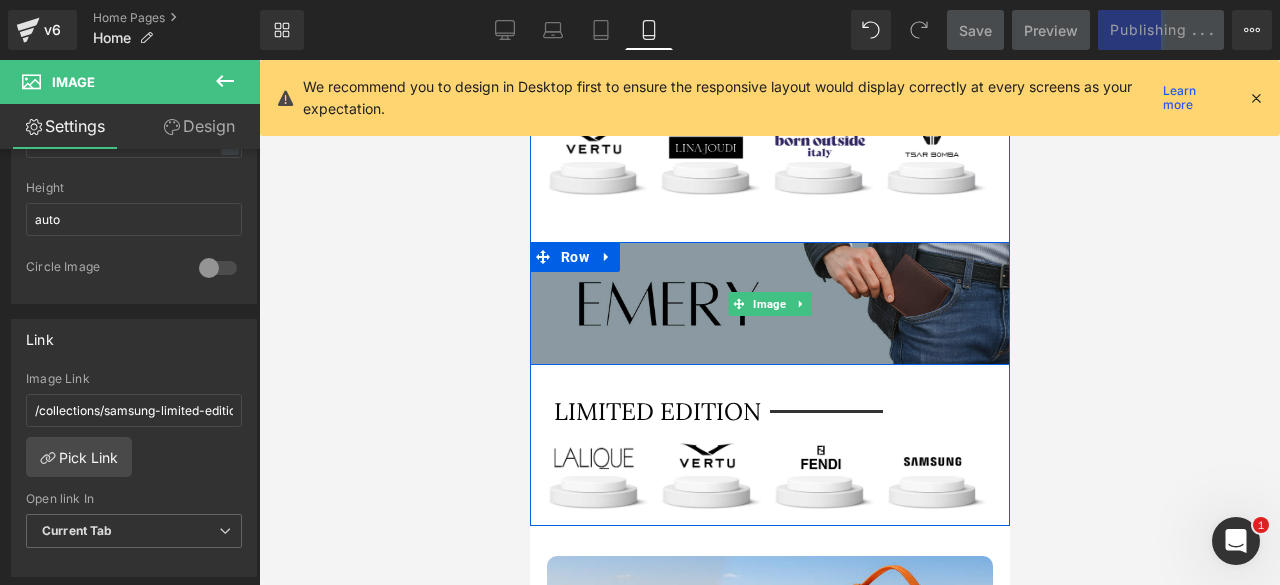 scroll, scrollTop: 3754, scrollLeft: 0, axis: vertical 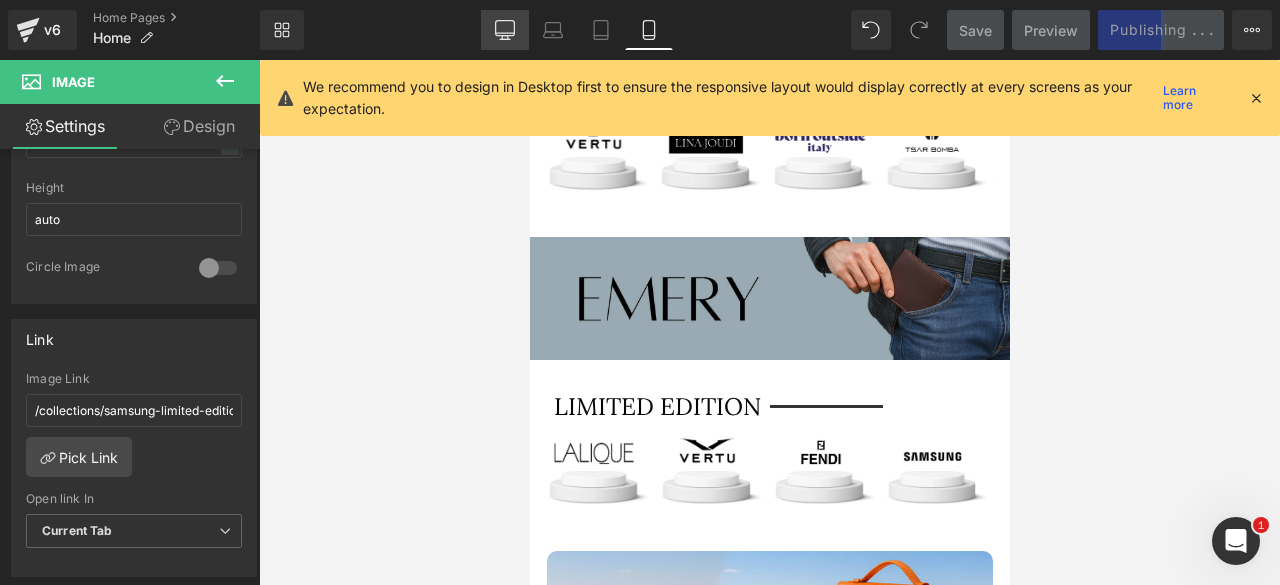 click 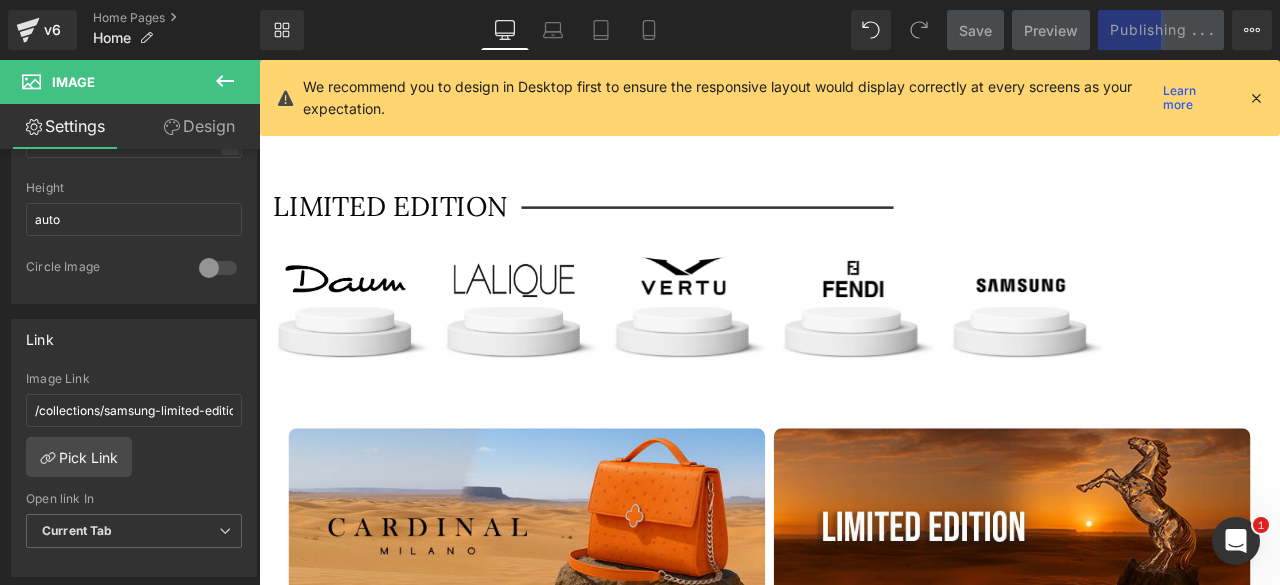 scroll, scrollTop: 4584, scrollLeft: 0, axis: vertical 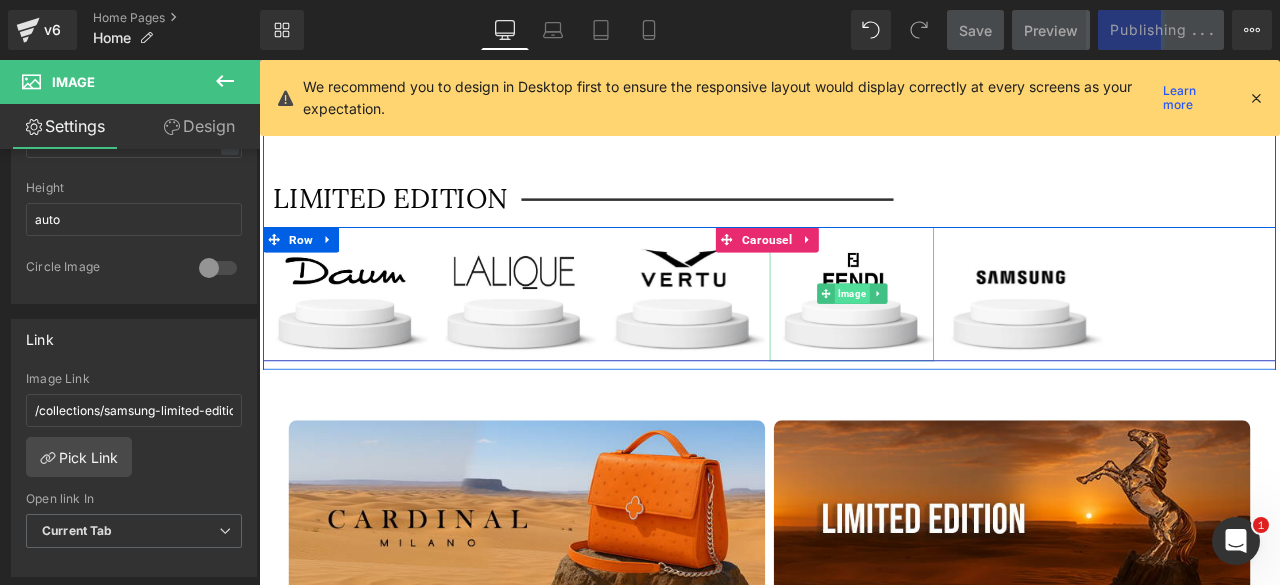 click on "Image" at bounding box center (961, 337) 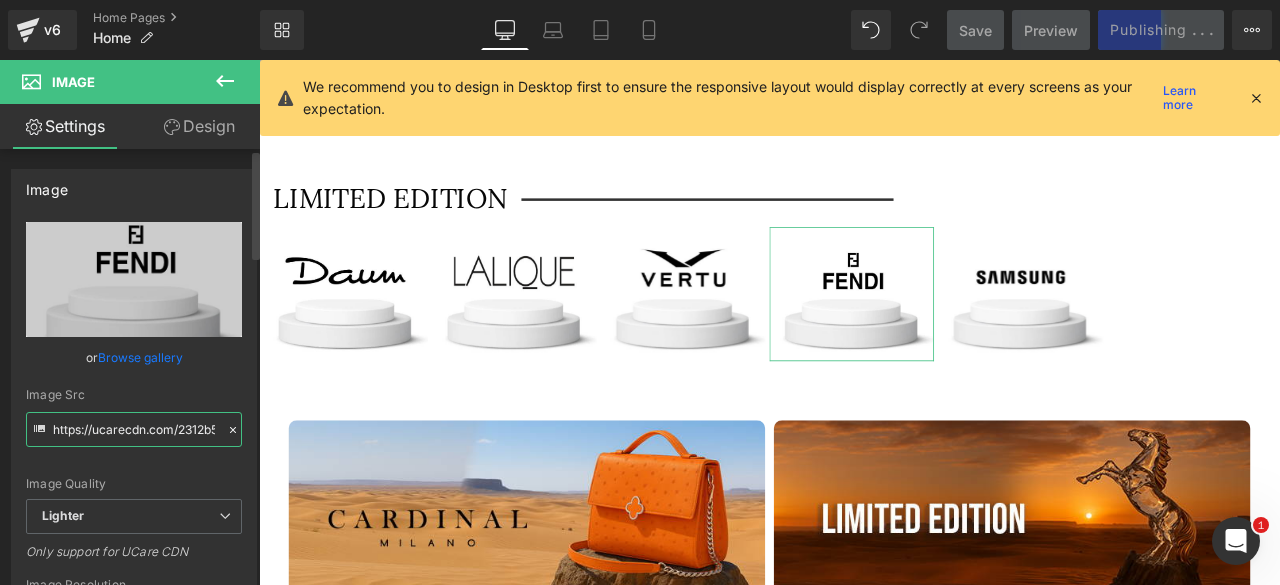 click on "https://ucarecdn.com/2312b567-8cee-4a65-9738-00868fc3d04f/-/format/auto/-/preview/3000x3000/-/quality/lighter/Artboard%20%E2%80%93%20114.png" at bounding box center [134, 429] 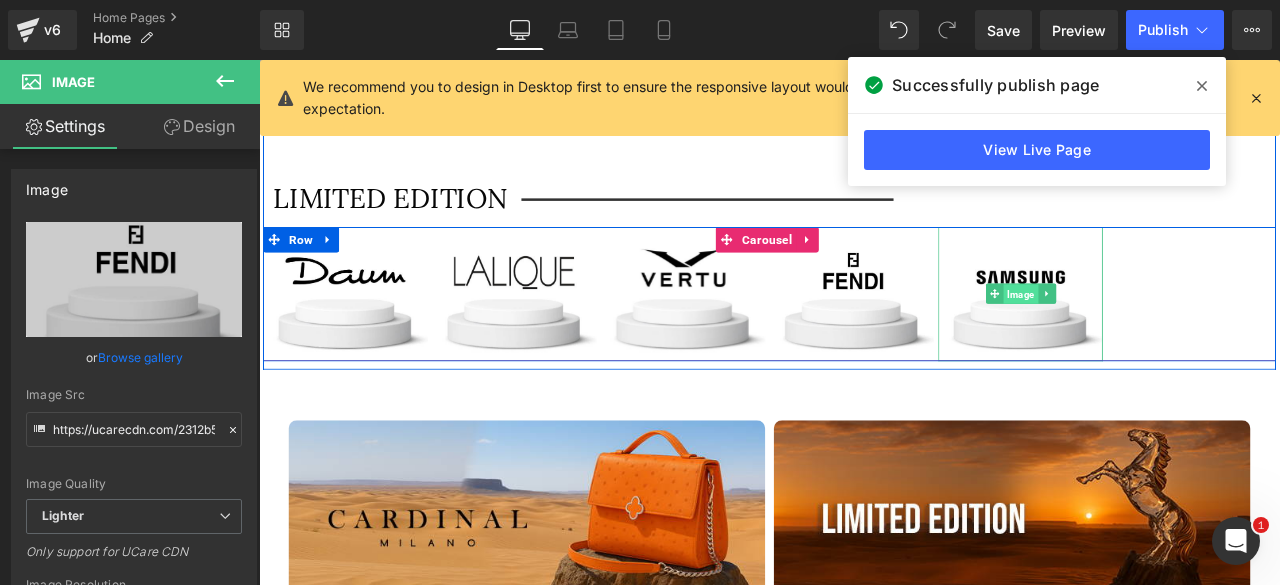 click on "Image" at bounding box center [1161, 338] 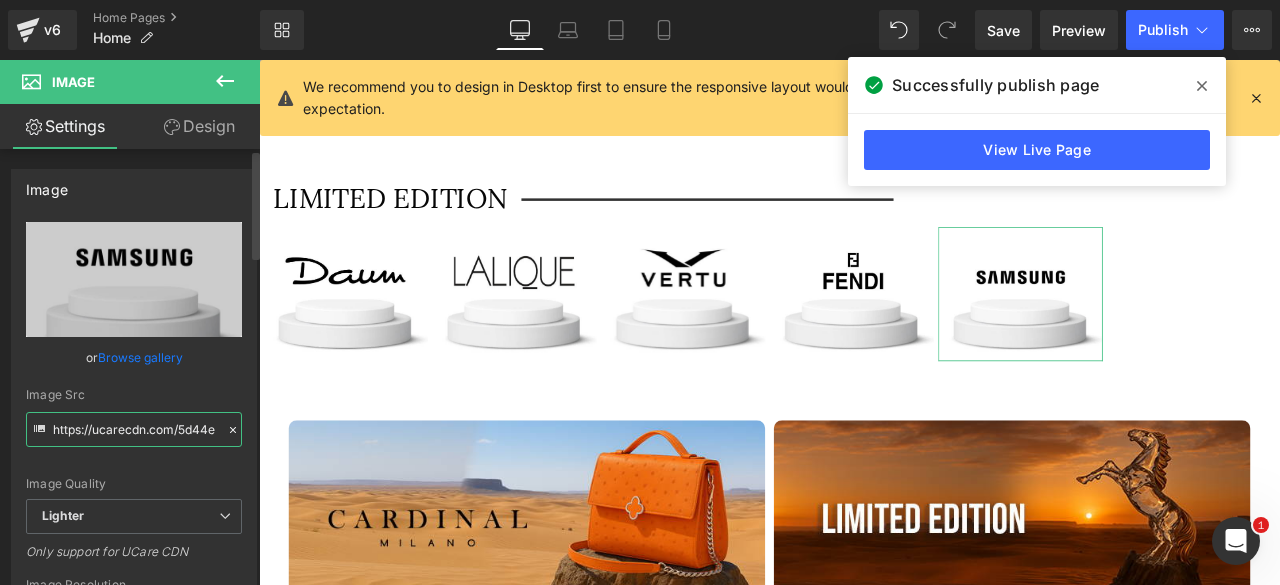 click on "https://ucarecdn.com/5d44e3db-2c3d-423b-9a99-f8305e6a57ea/-/format/auto/-/preview/3000x3000/-/quality/lighter/Artboard%20%E2%80%93%20299.png" at bounding box center [134, 429] 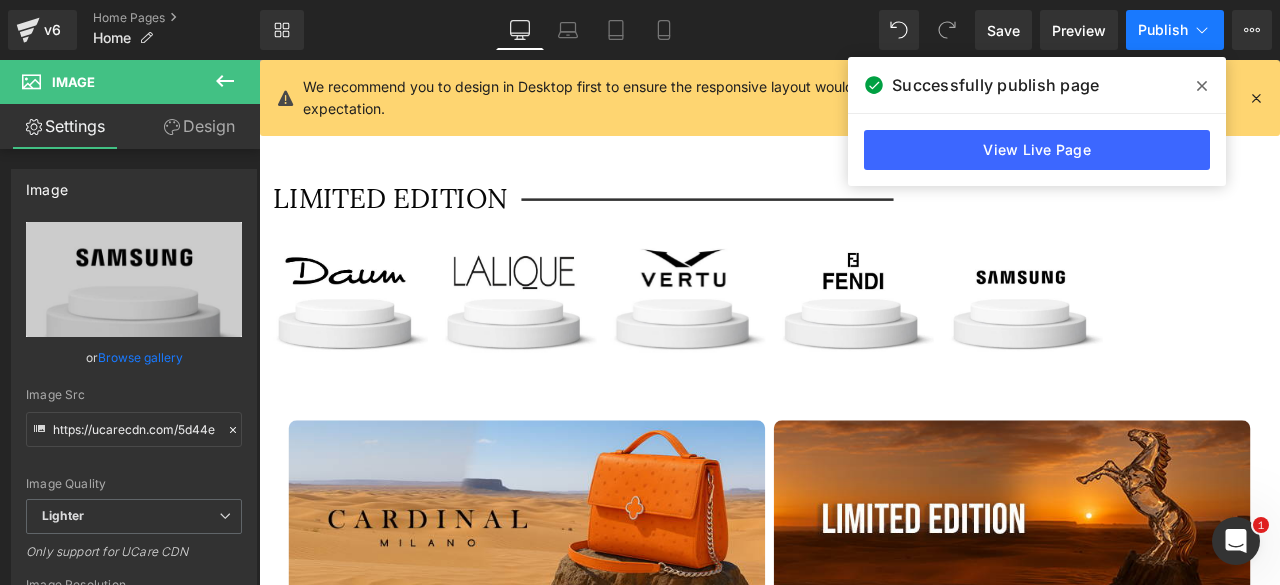 click on "Publish" at bounding box center (1163, 30) 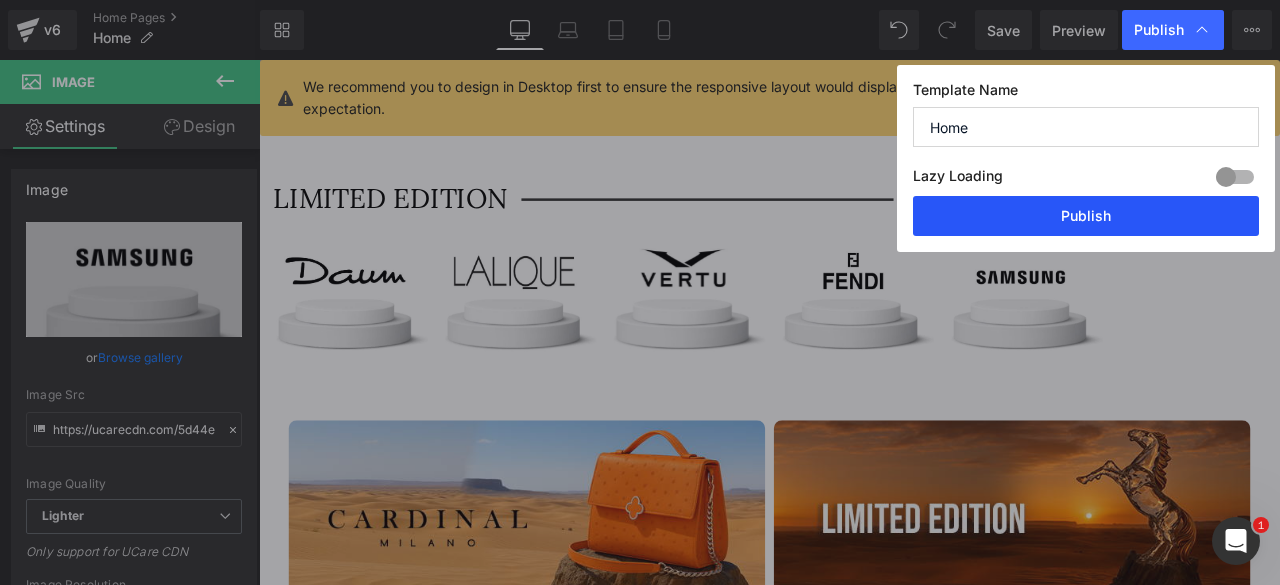 click on "Publish" at bounding box center (1086, 216) 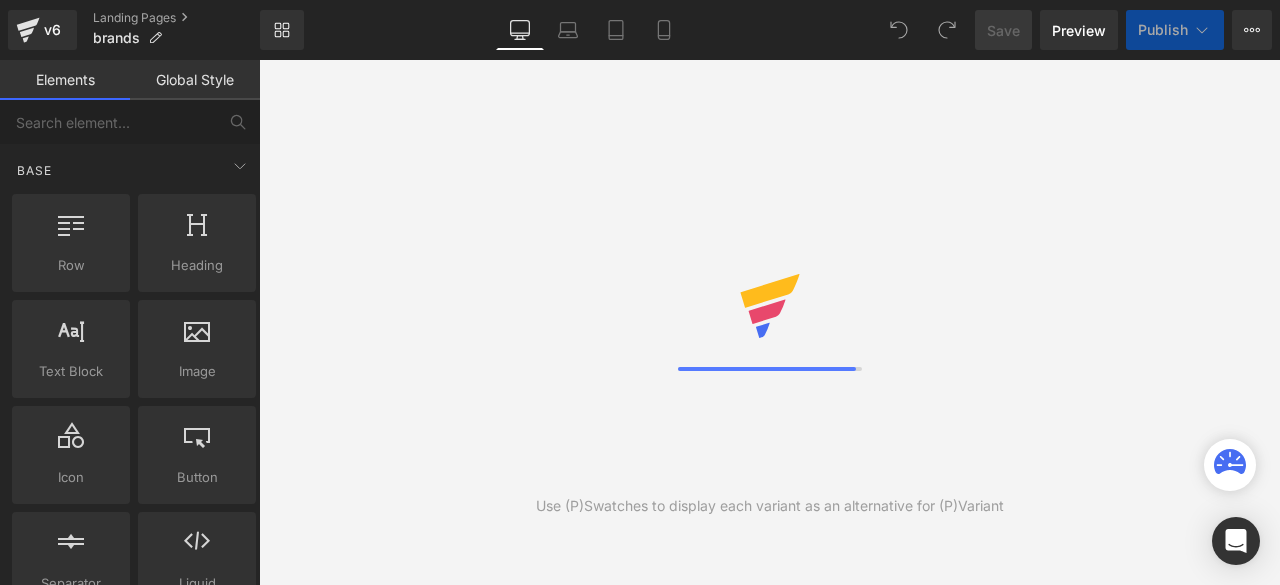 scroll, scrollTop: 0, scrollLeft: 0, axis: both 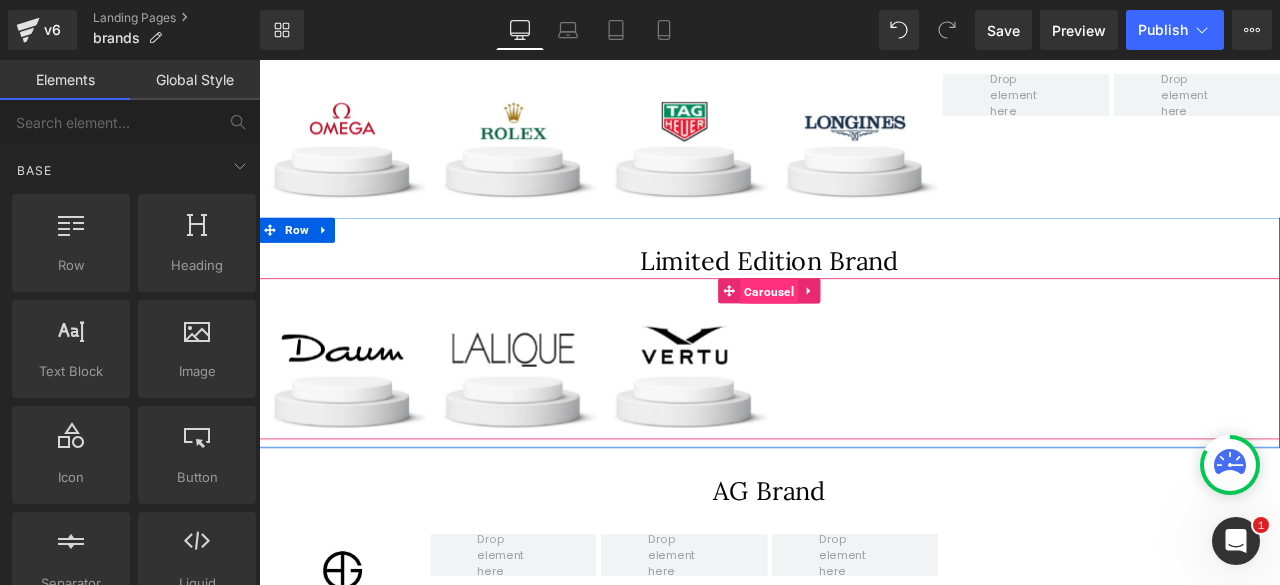 click on "Carousel" at bounding box center [863, 335] 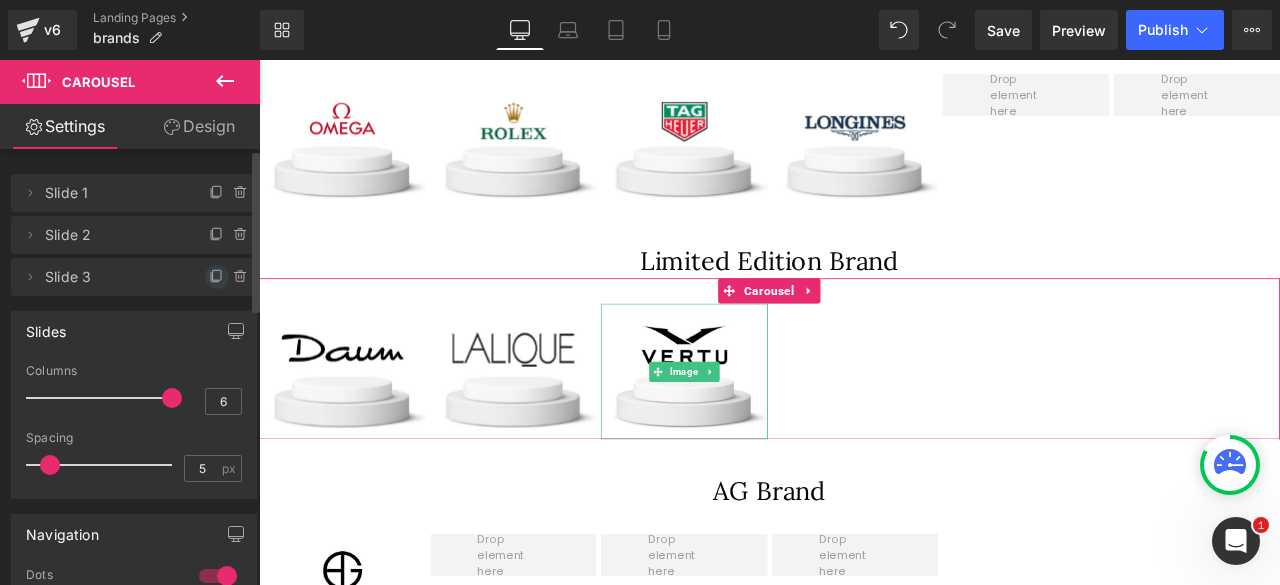 click 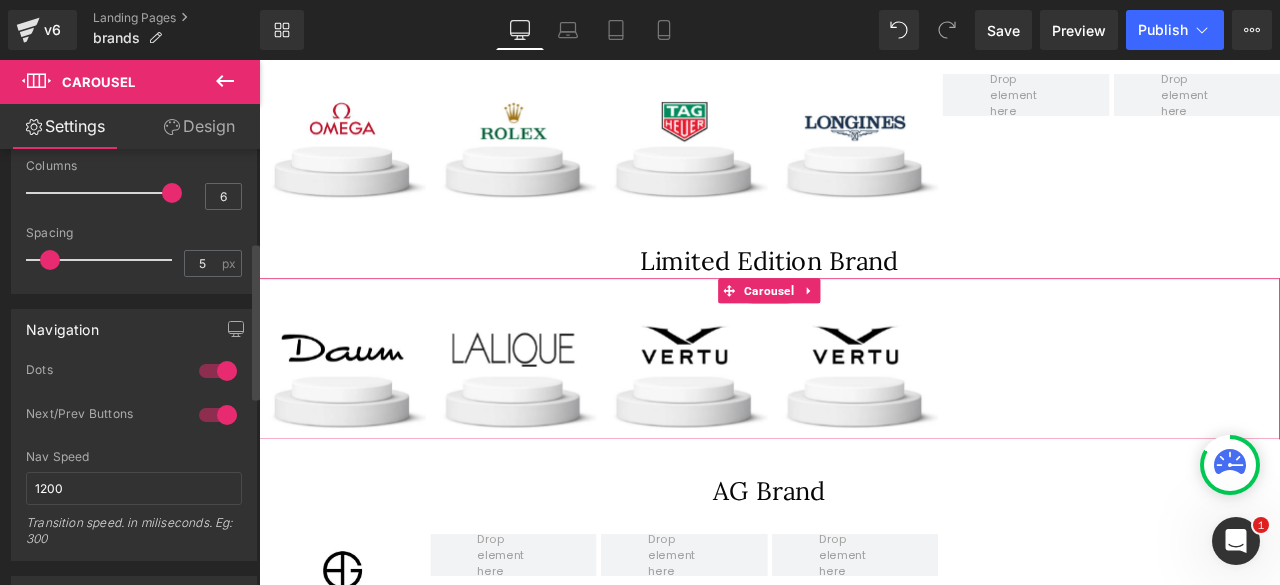 scroll, scrollTop: 260, scrollLeft: 0, axis: vertical 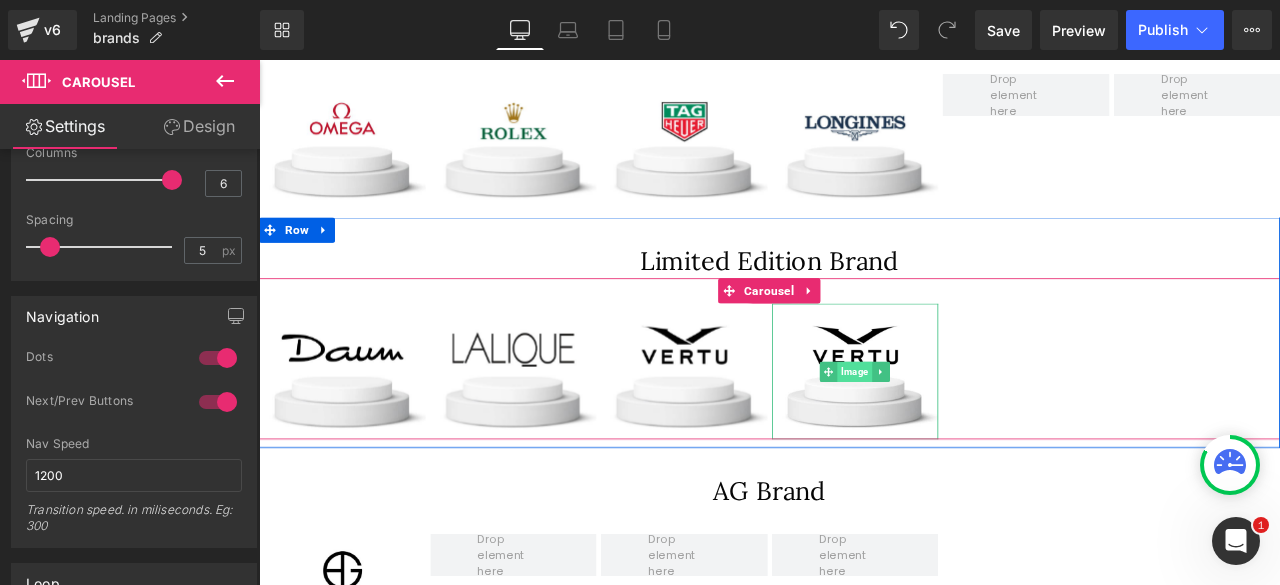 click on "Image" at bounding box center (965, 430) 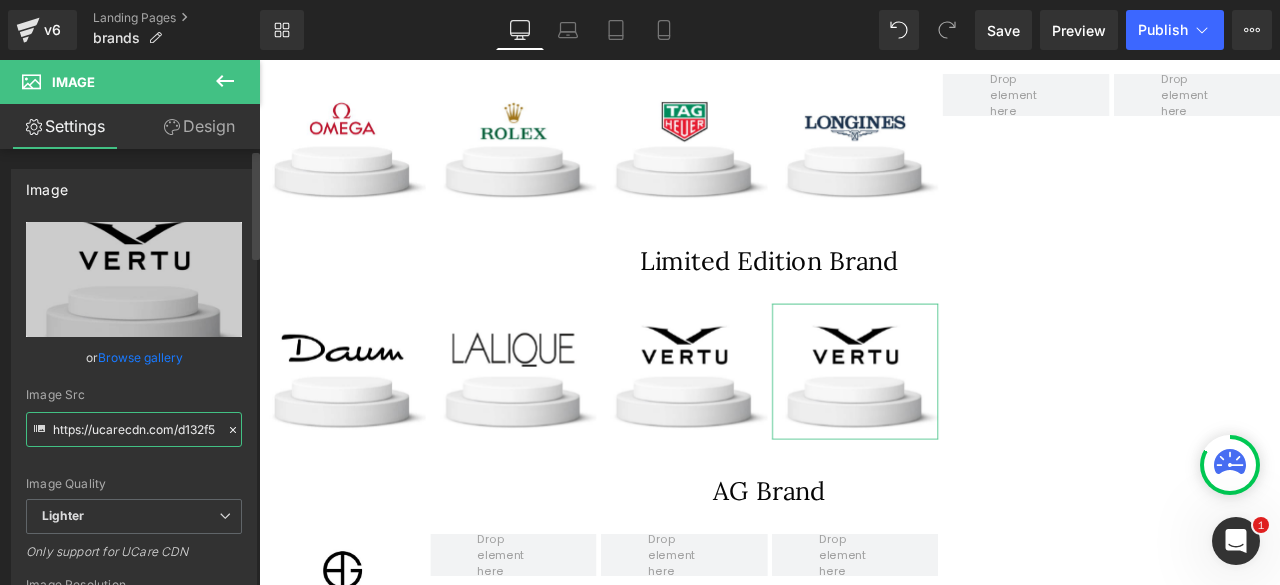 click on "https://ucarecdn.com/d132f5a7-c550-46de-b98a-2f08259a4164/-/format/auto/-/preview/3000x3000/-/quality/lighter/Artboard%20%E2%80%93%2058.png" at bounding box center [134, 429] 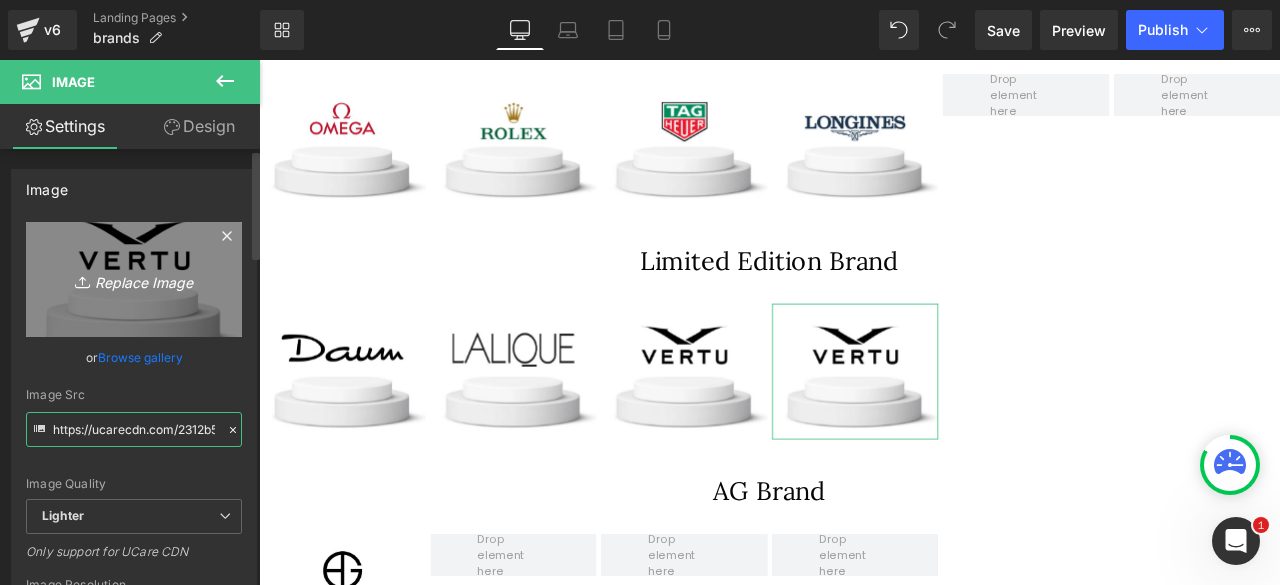 scroll, scrollTop: 0, scrollLeft: 750, axis: horizontal 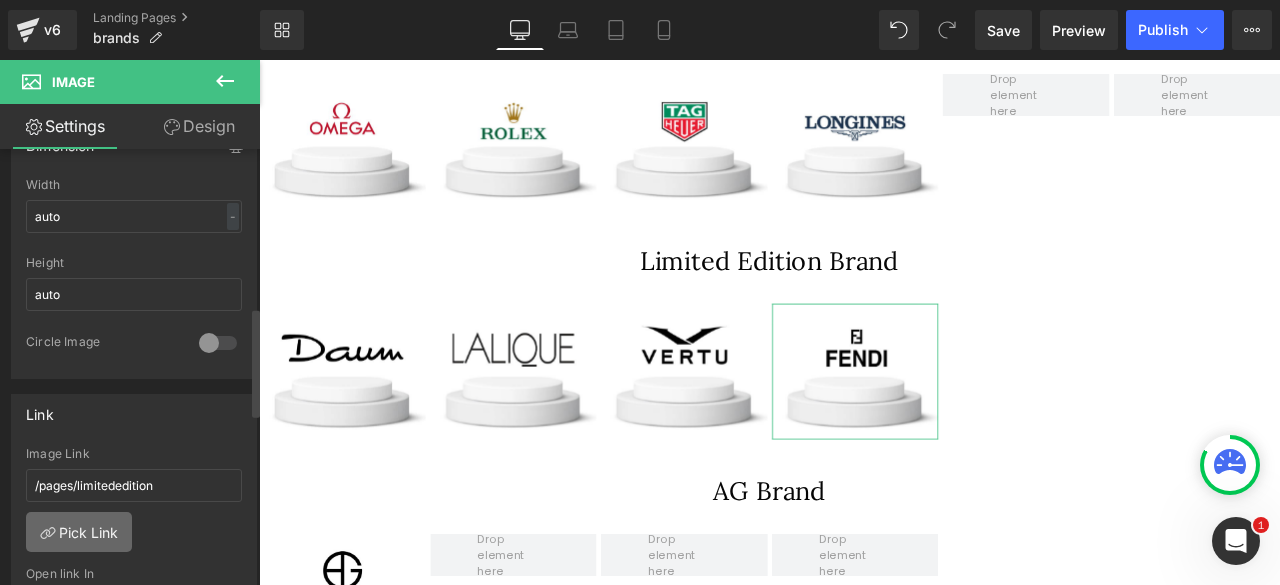 type on "https://ucarecdn.com/2312b567-8cee-4a65-9738-00868fc3d04f/-/format/auto/-/preview/3000x3000/-/quality/lighter/Artboard%20%E2%80%93%20114.png" 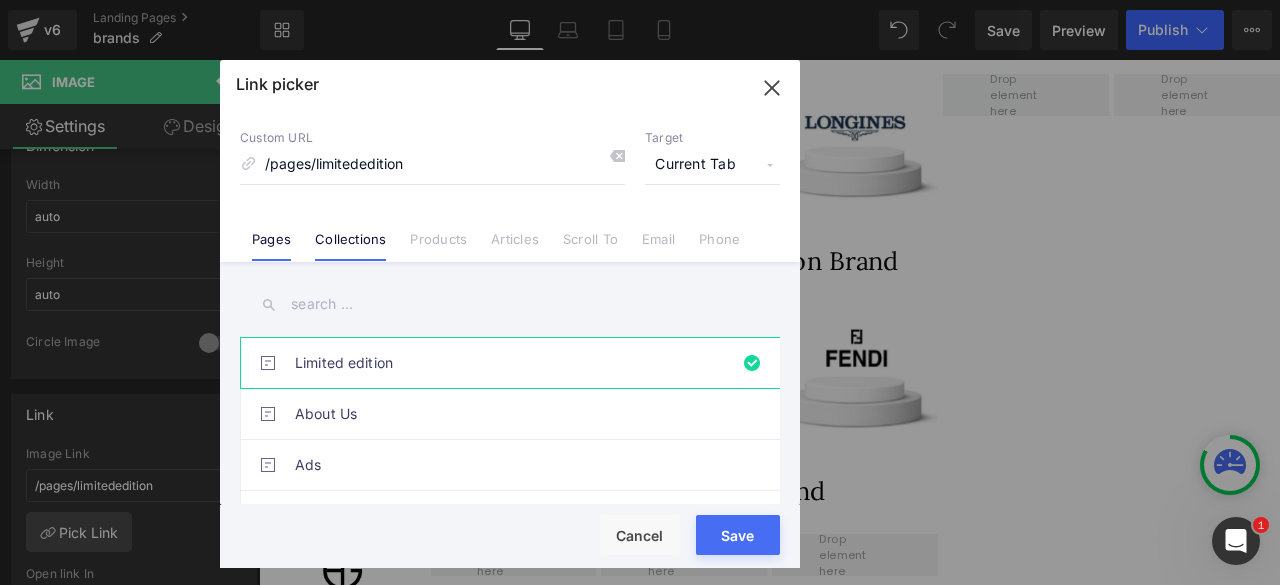 click on "Collections" at bounding box center (350, 231) 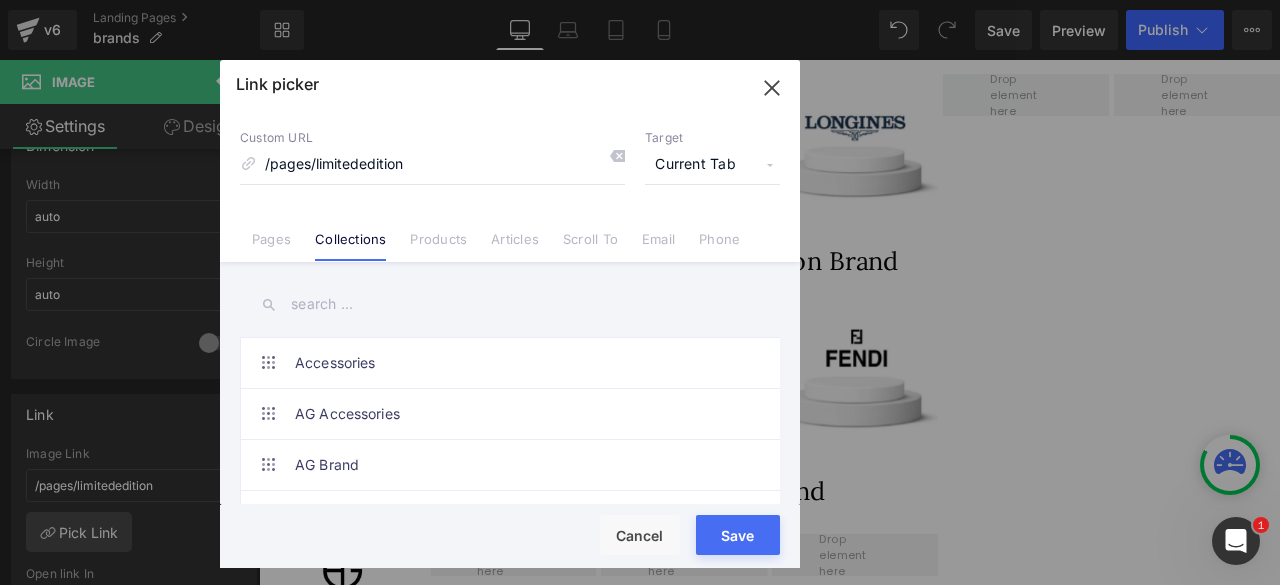 click at bounding box center [510, 304] 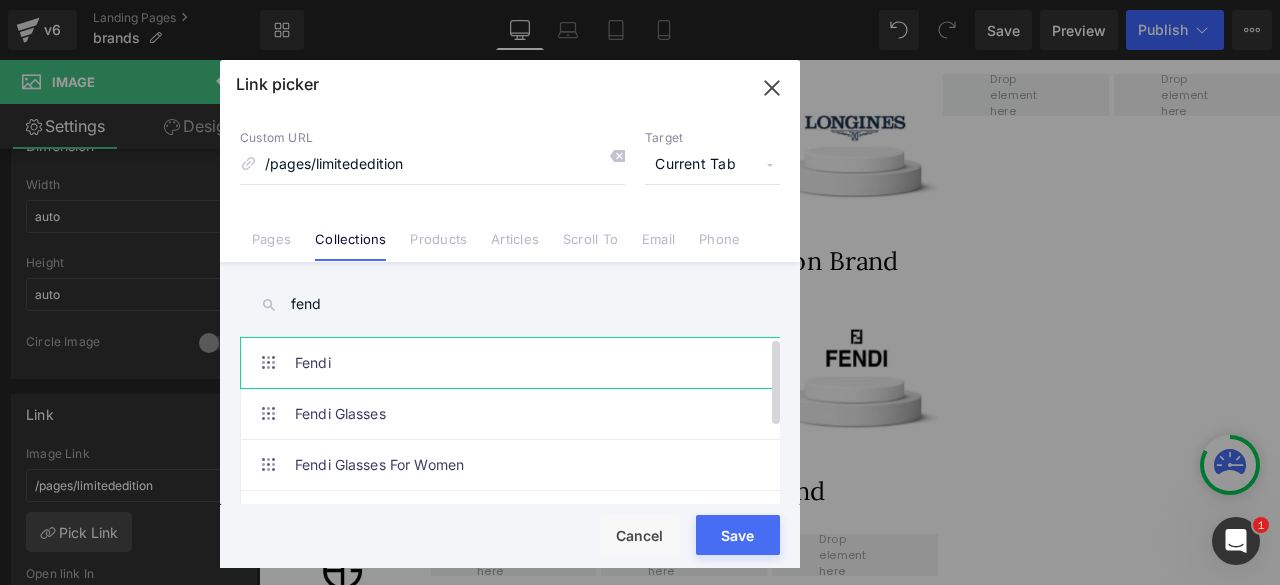 type on "fend" 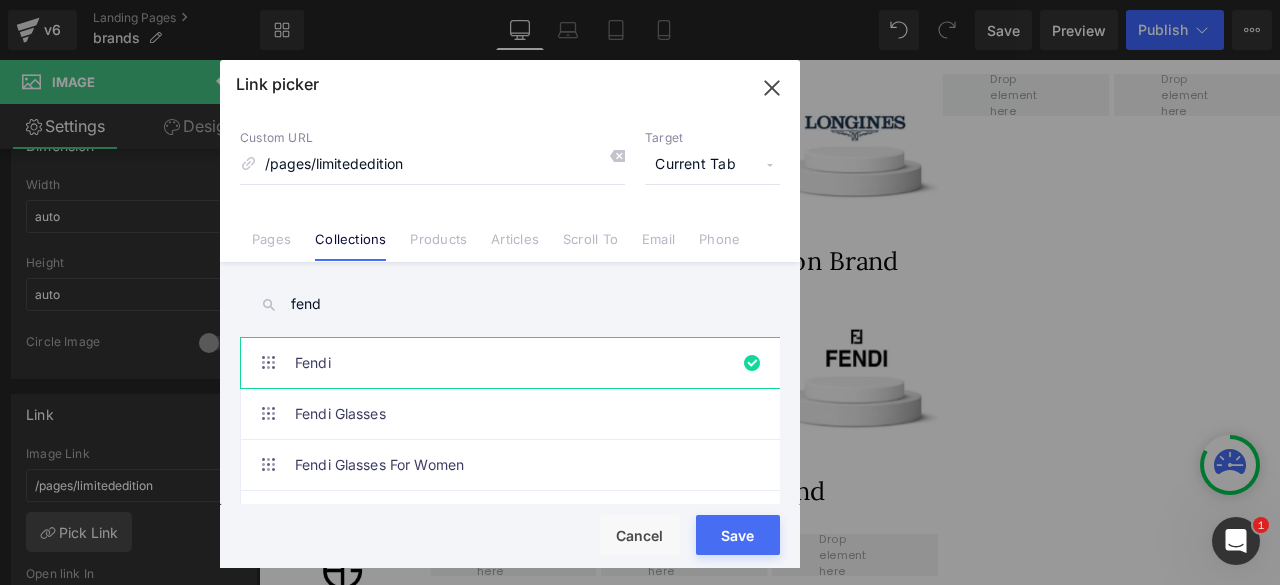 click on "Save" at bounding box center (738, 535) 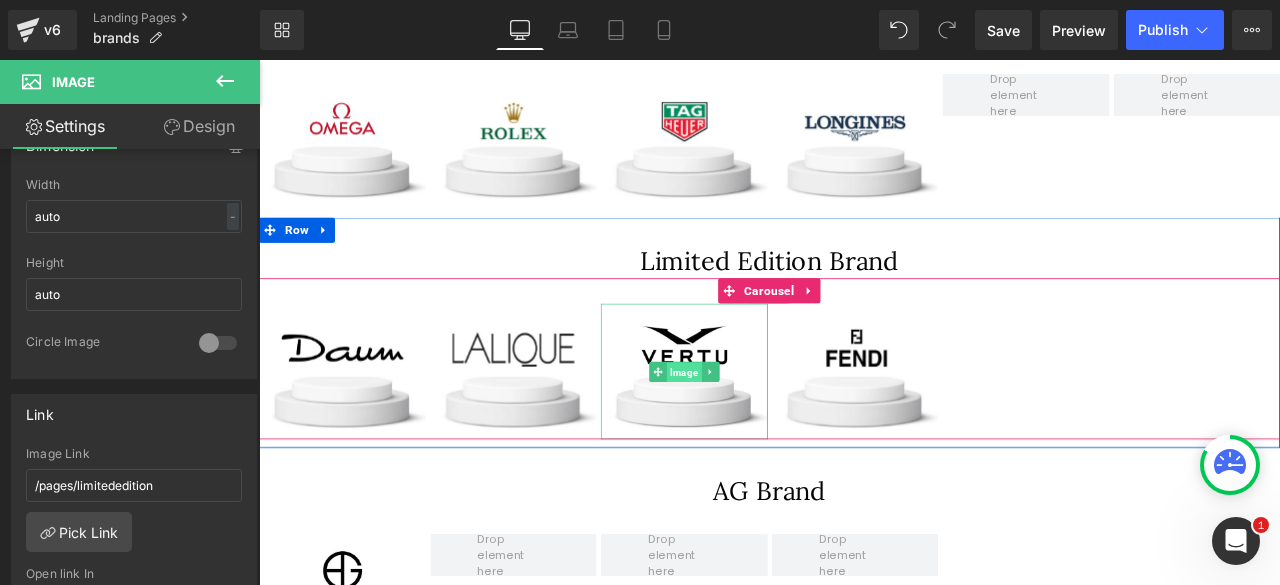 click on "Image" at bounding box center (762, 430) 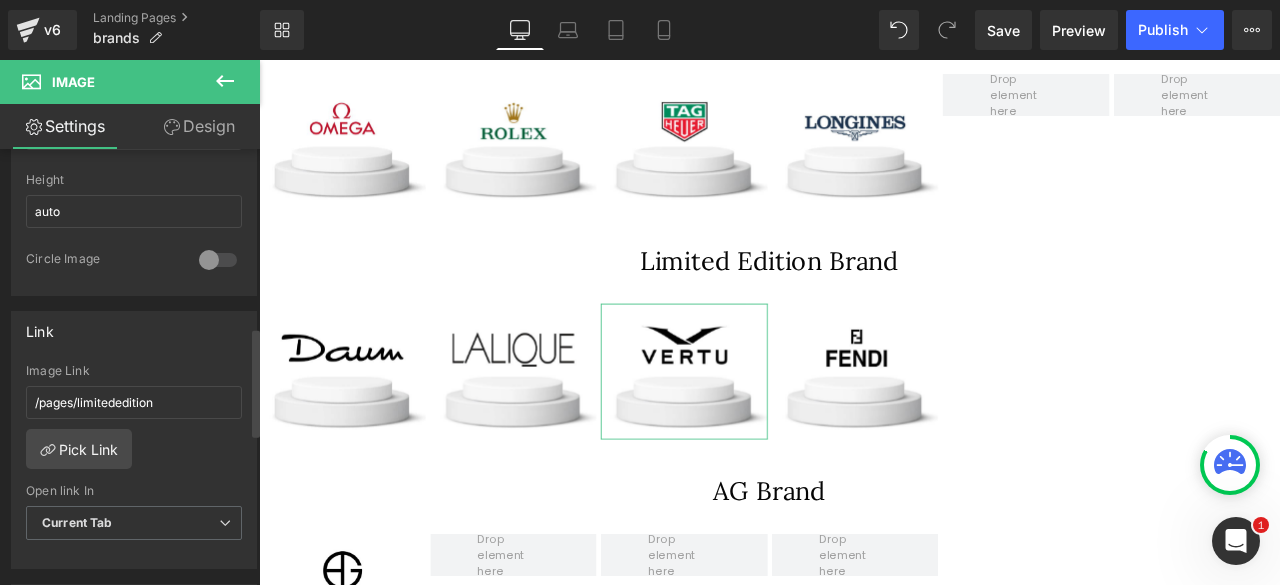 scroll, scrollTop: 724, scrollLeft: 0, axis: vertical 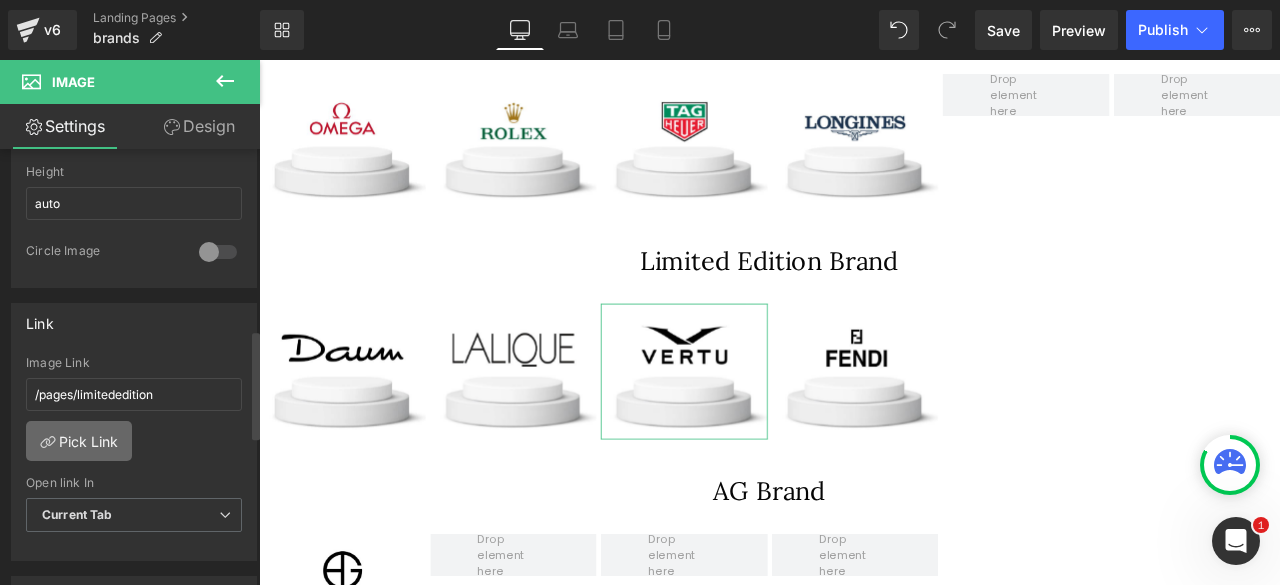 click on "Pick Link" at bounding box center (79, 441) 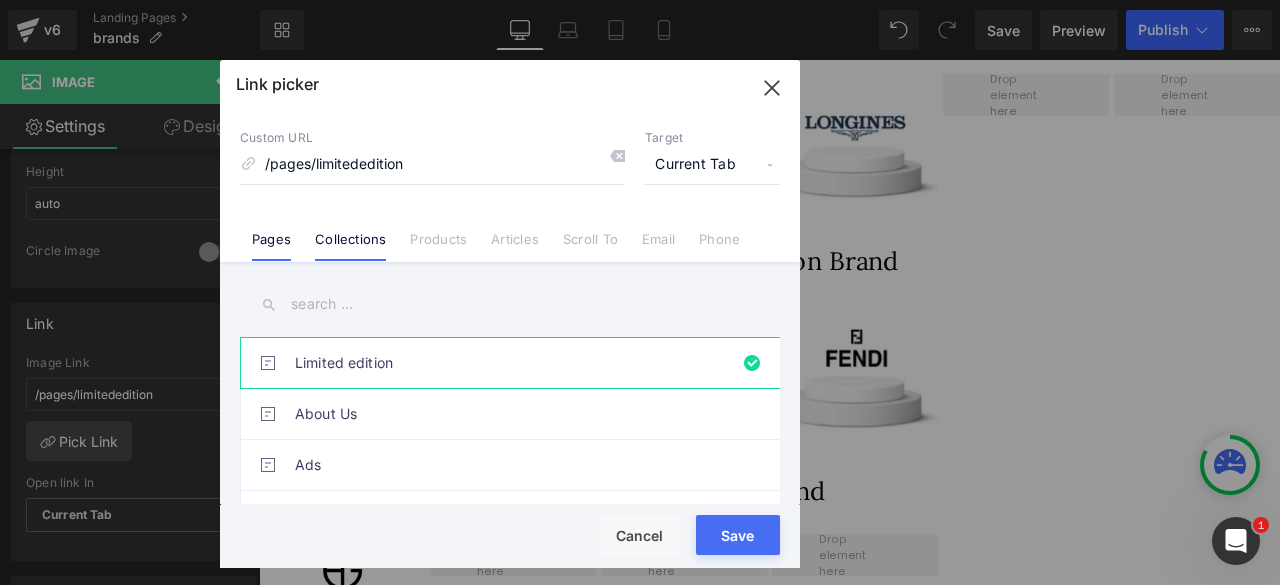 click on "Collections" at bounding box center (350, 231) 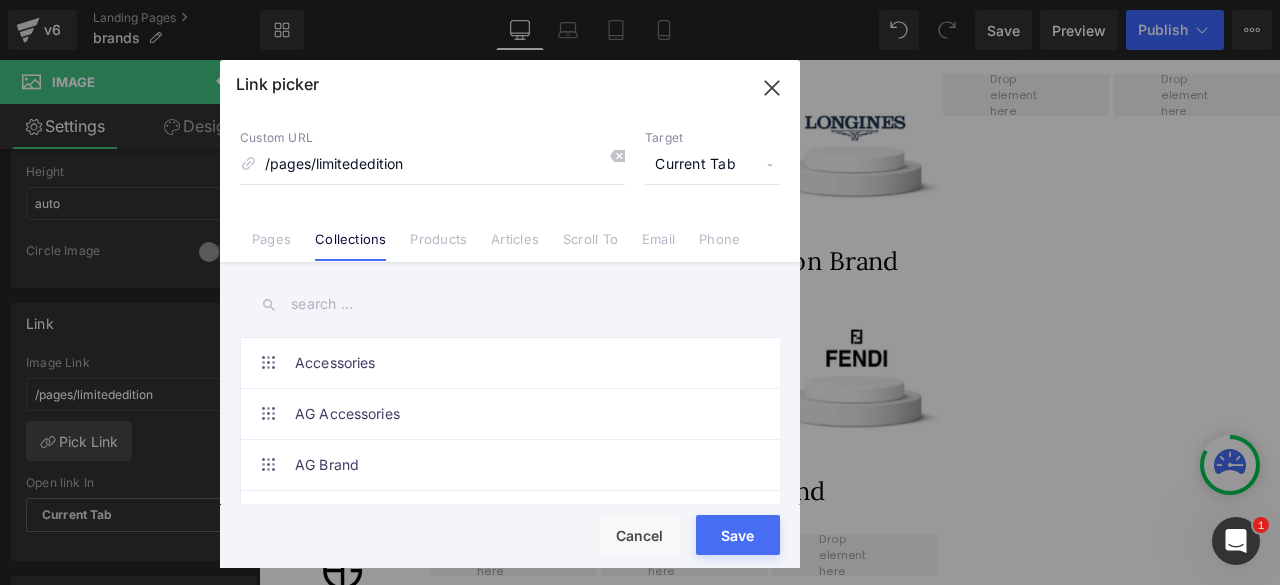 click at bounding box center [510, 304] 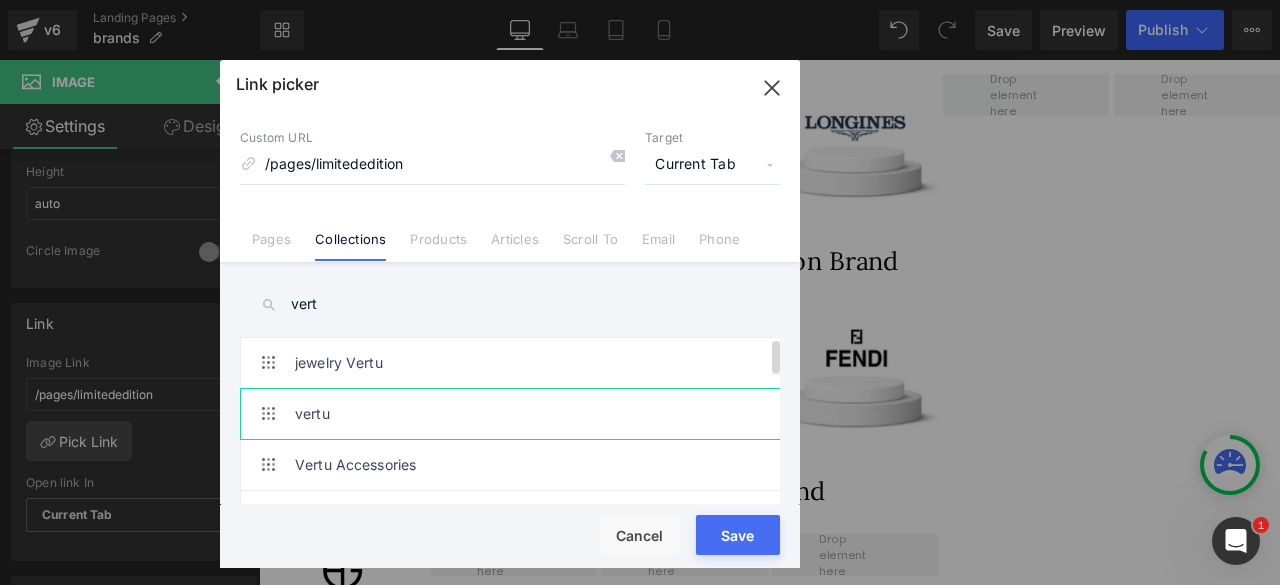 type on "vert" 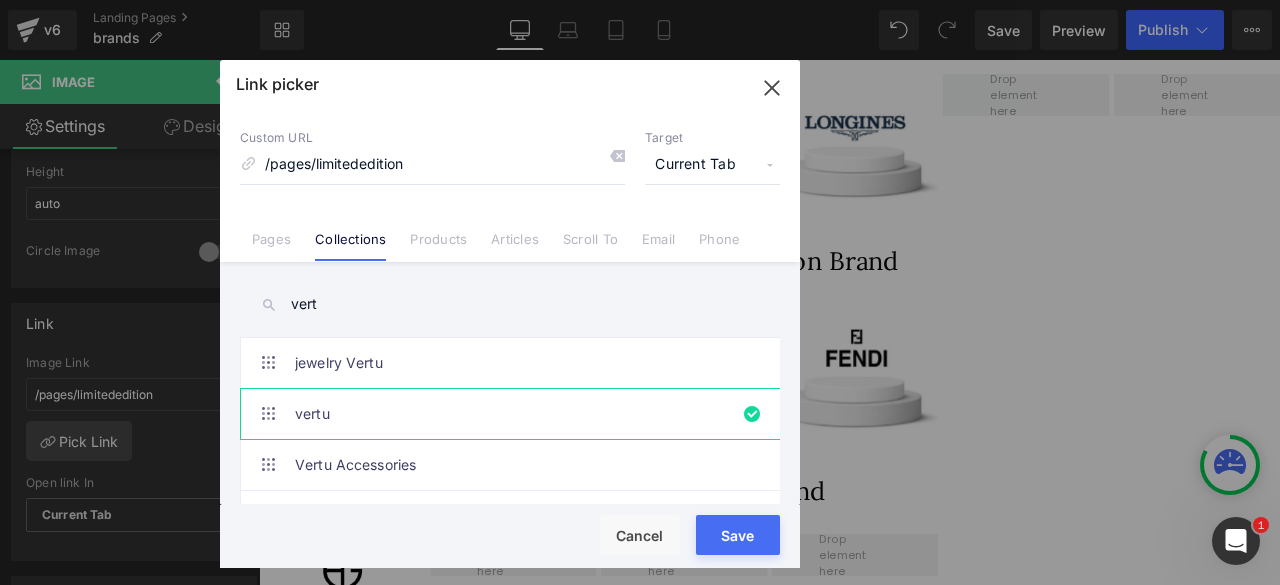 click on "Save" at bounding box center [738, 535] 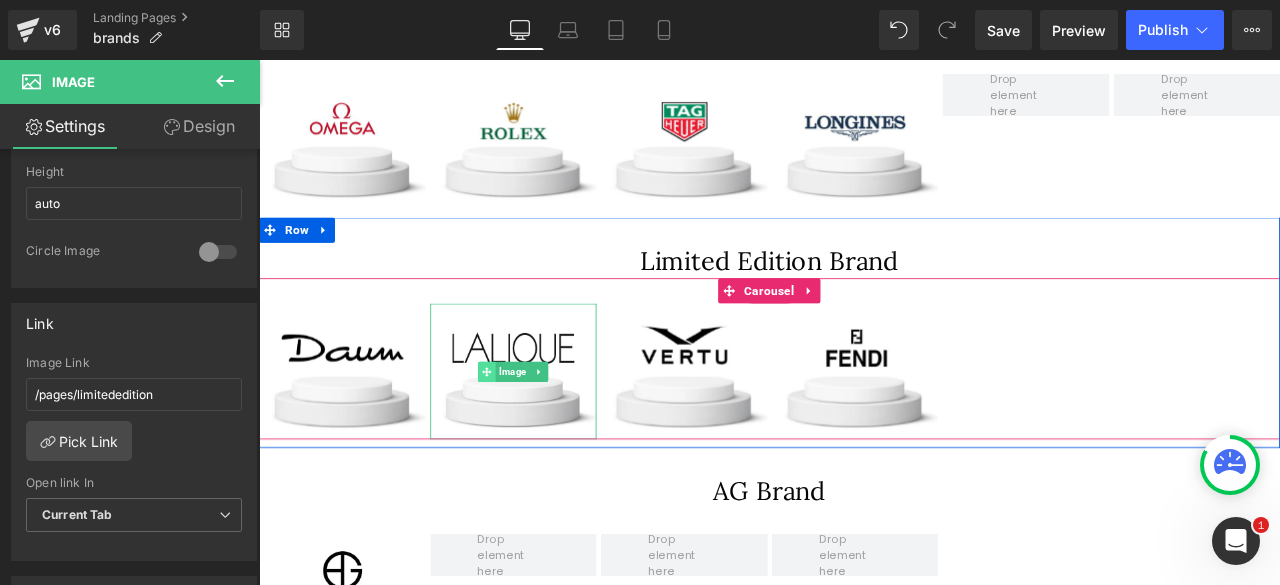 click 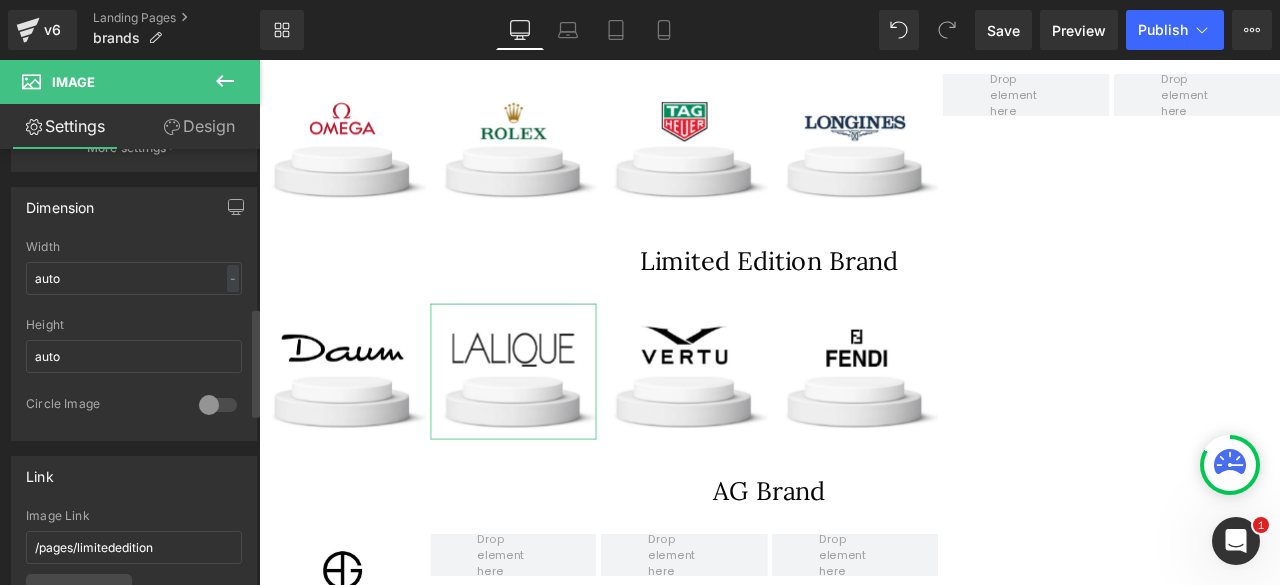scroll, scrollTop: 682, scrollLeft: 0, axis: vertical 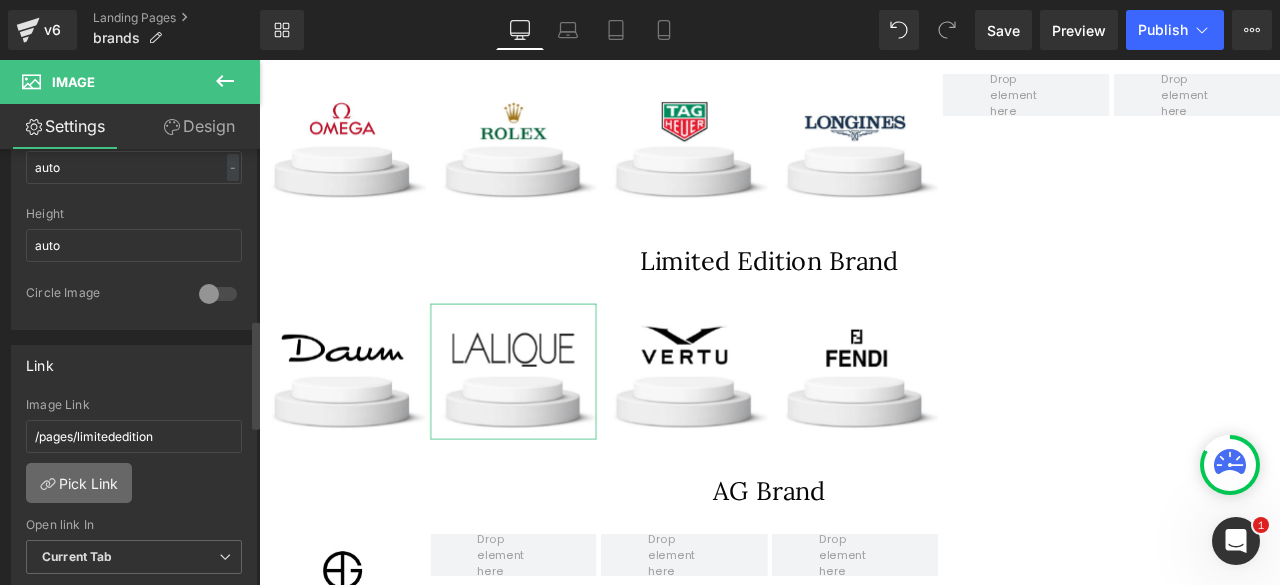 click on "Pick Link" at bounding box center [79, 483] 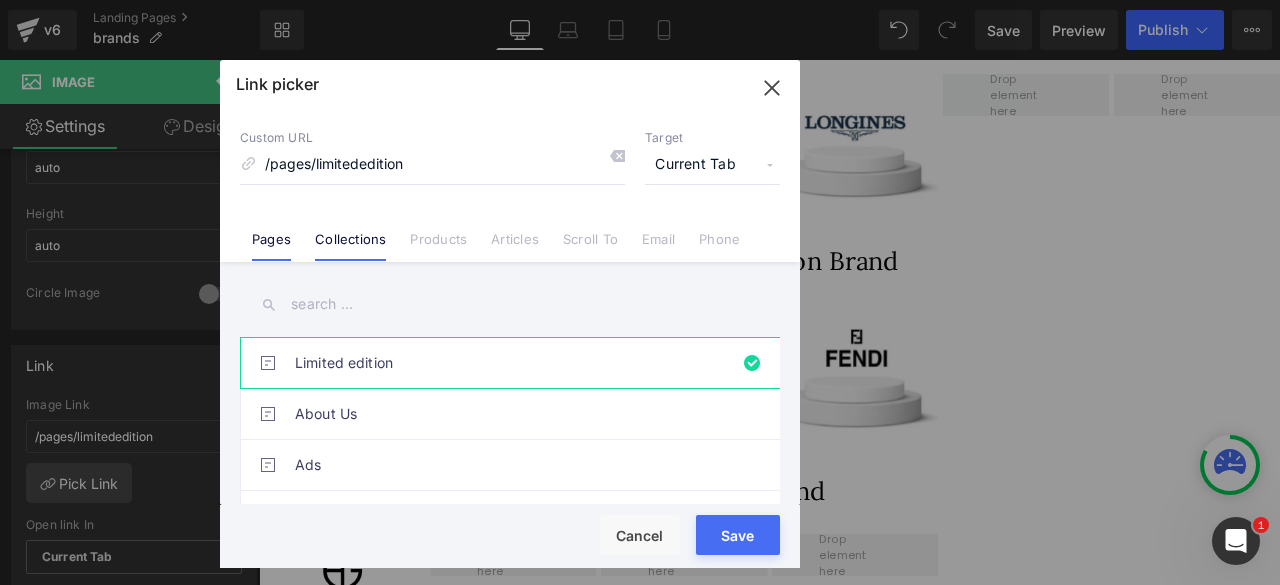 click on "Collections" at bounding box center [350, 246] 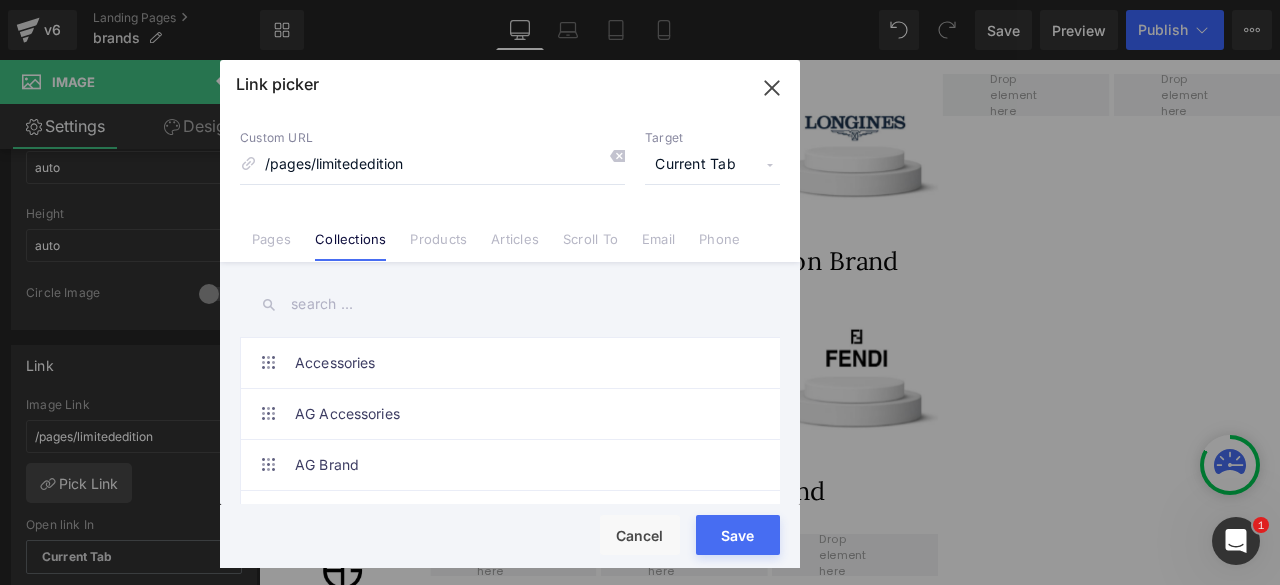 click at bounding box center [510, 304] 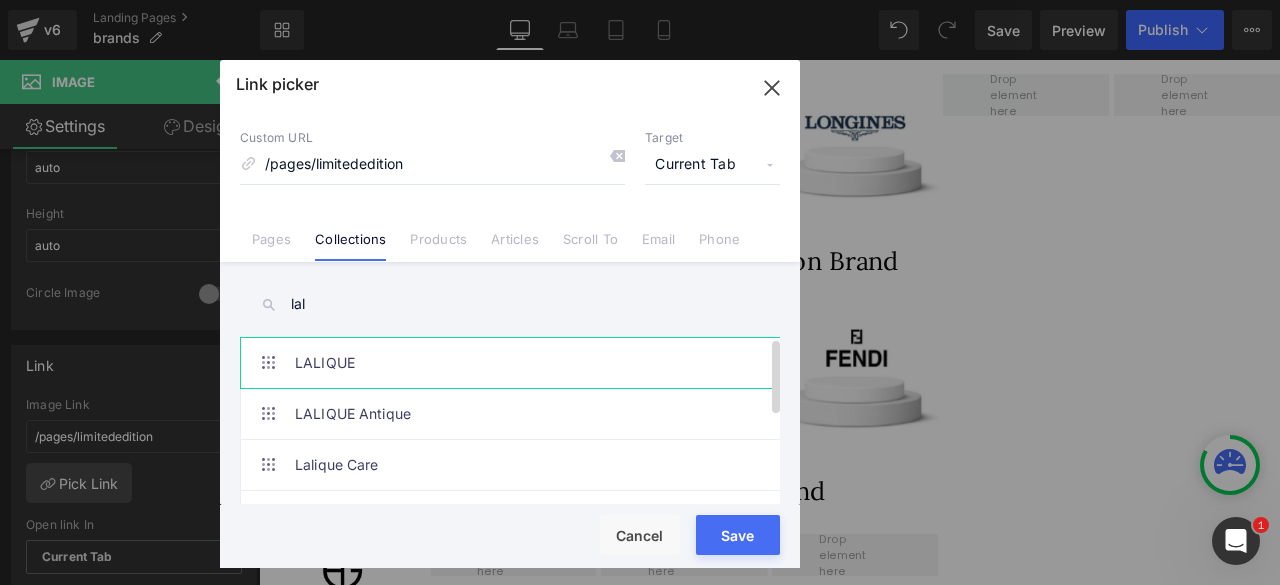 type on "lal" 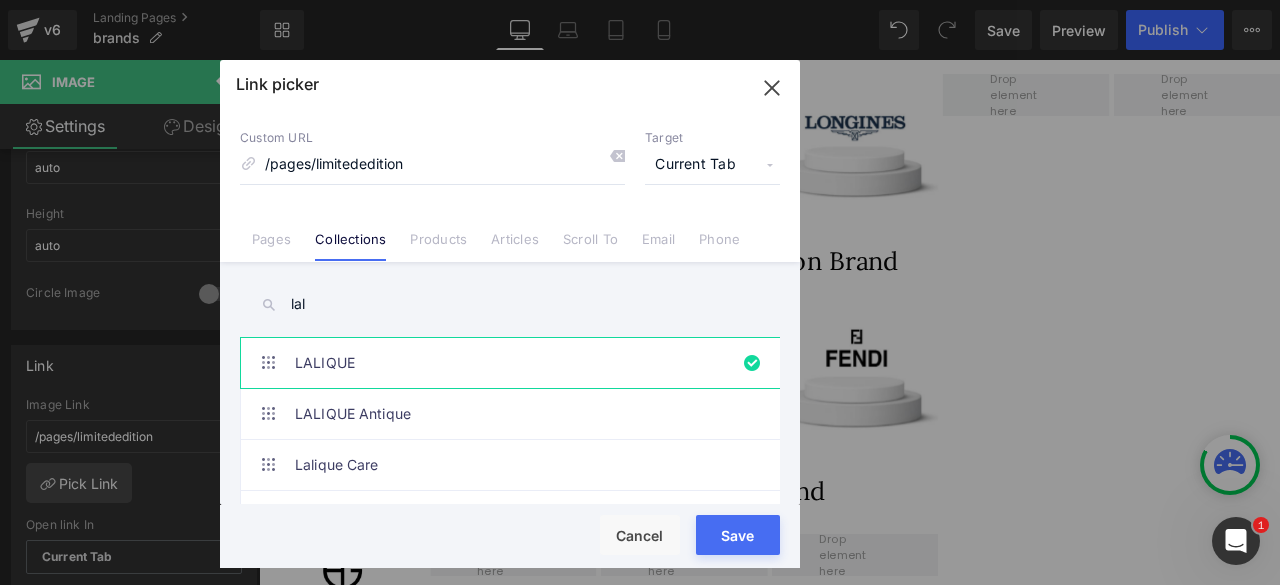 click on "Save" at bounding box center [738, 535] 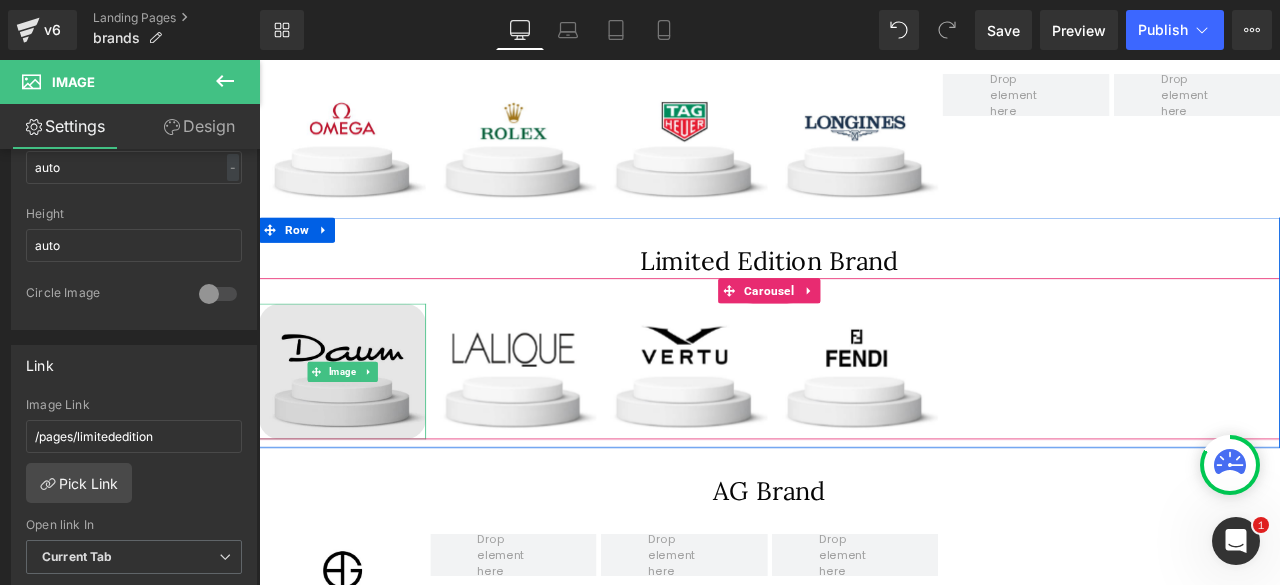 click at bounding box center [358, 429] 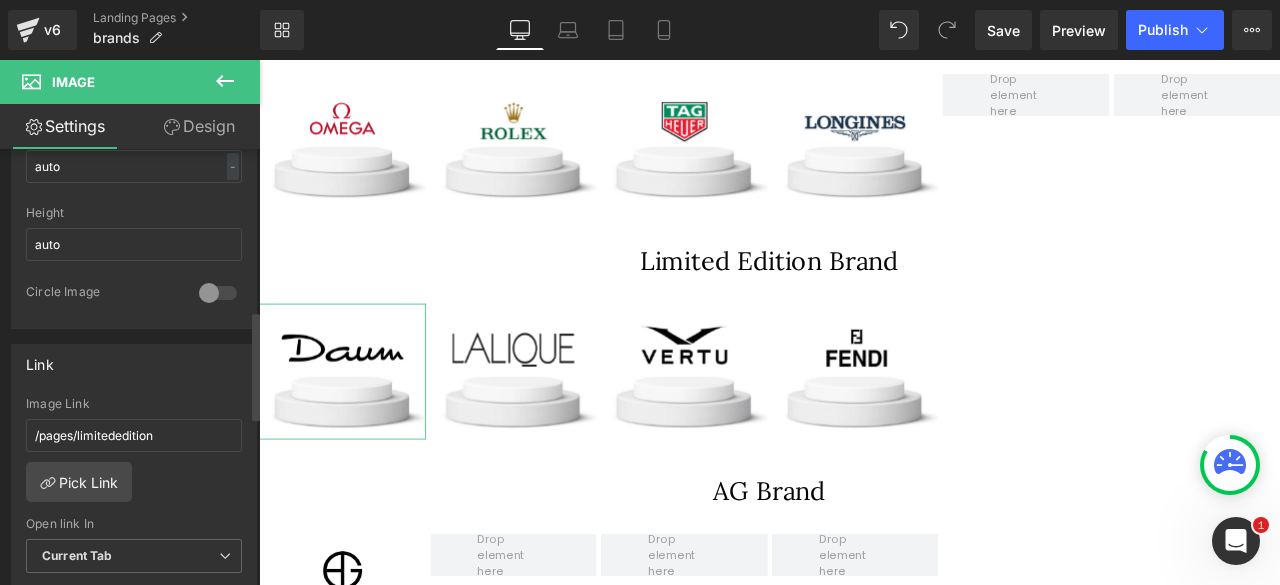 scroll, scrollTop: 692, scrollLeft: 0, axis: vertical 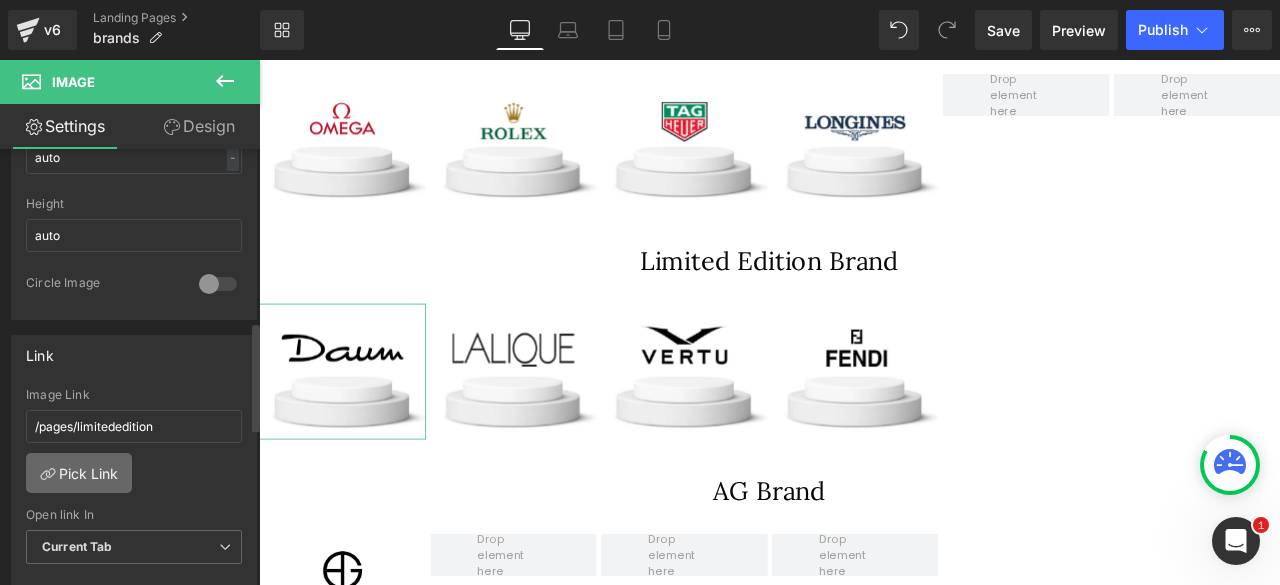 click on "Pick Link" at bounding box center [79, 473] 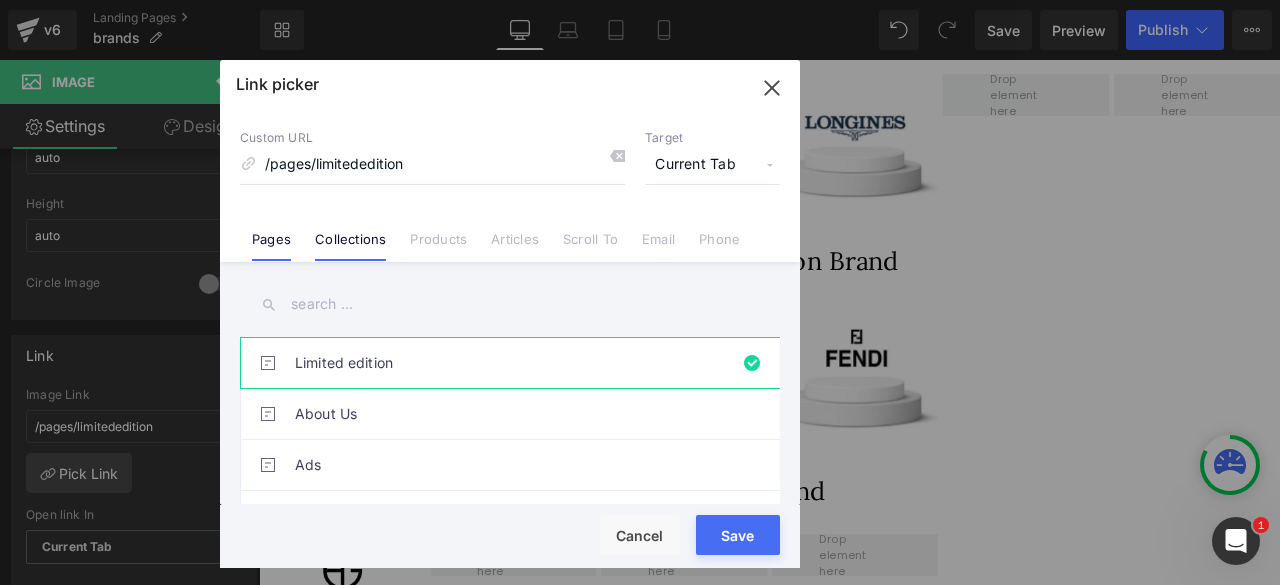 click on "Collections" at bounding box center (350, 246) 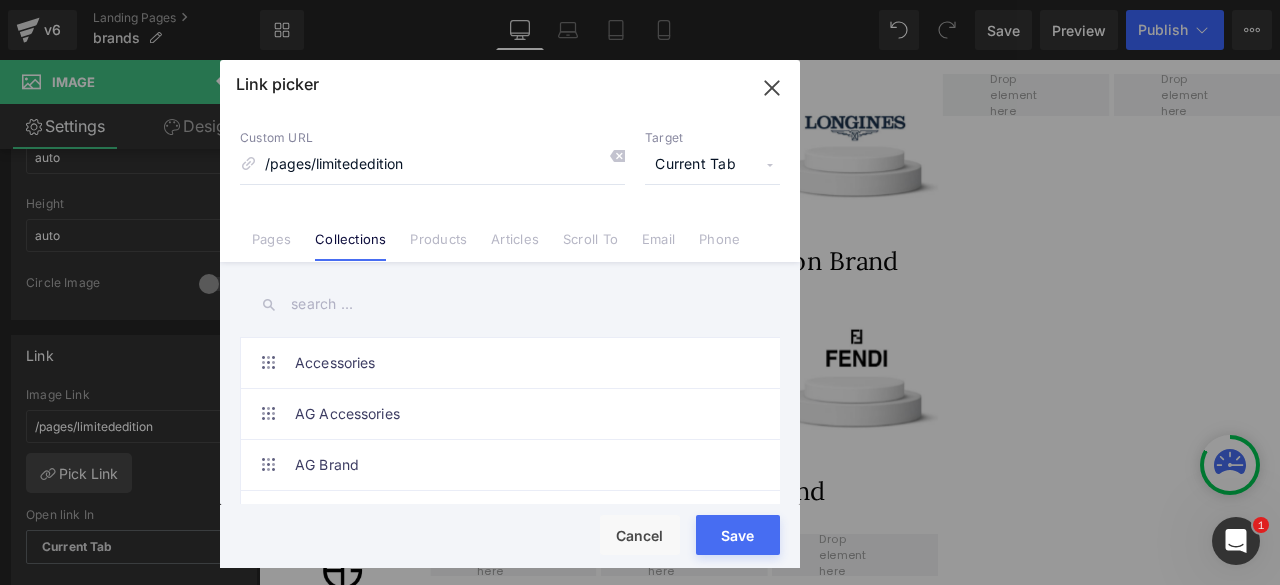 click at bounding box center (510, 304) 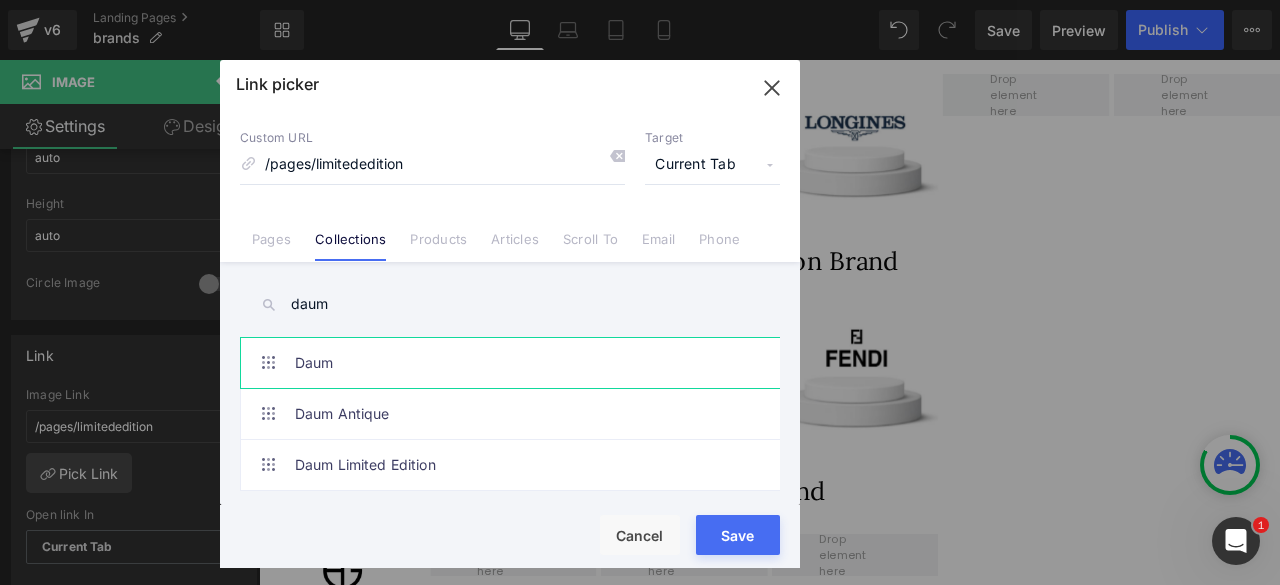 type on "daum" 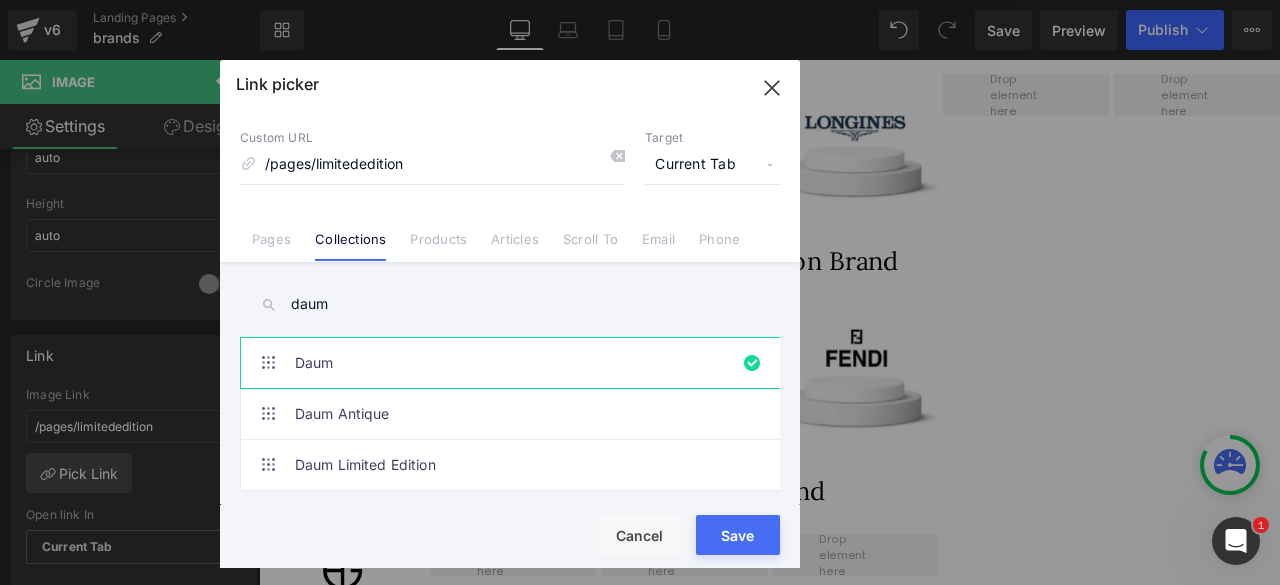 click on "Save" at bounding box center (738, 535) 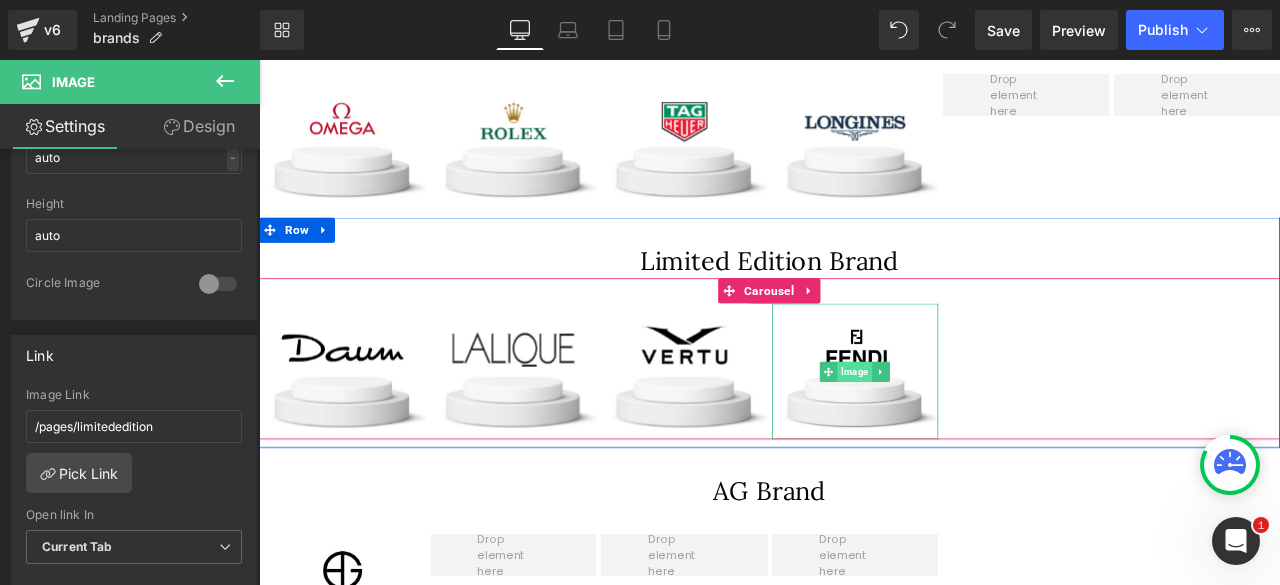 click on "Image" at bounding box center [965, 430] 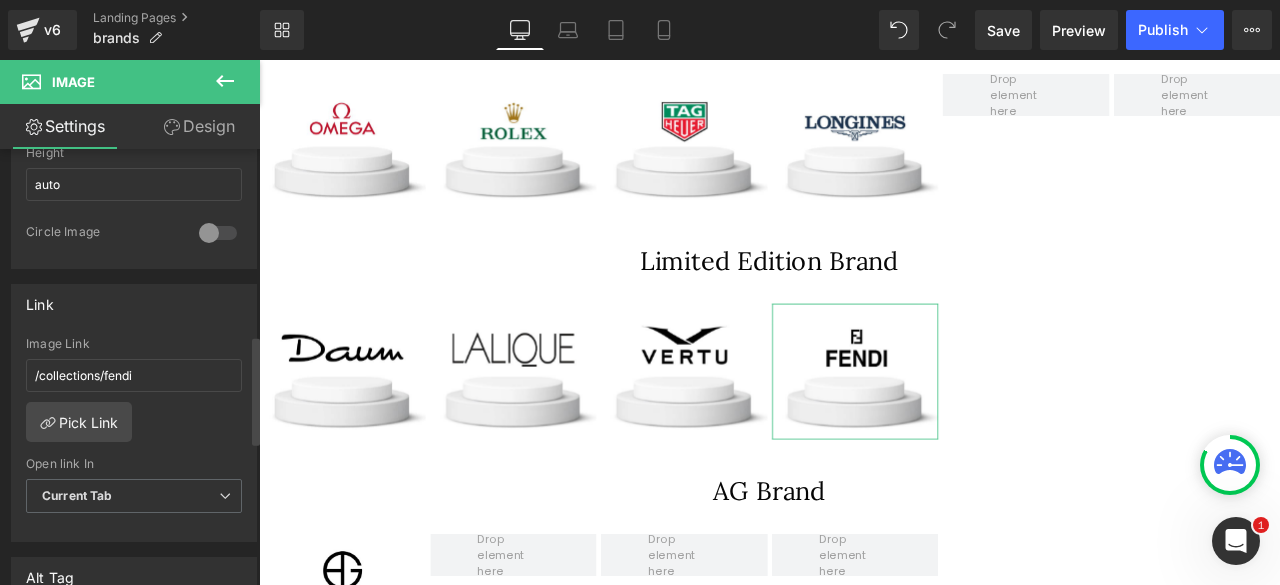 scroll, scrollTop: 746, scrollLeft: 0, axis: vertical 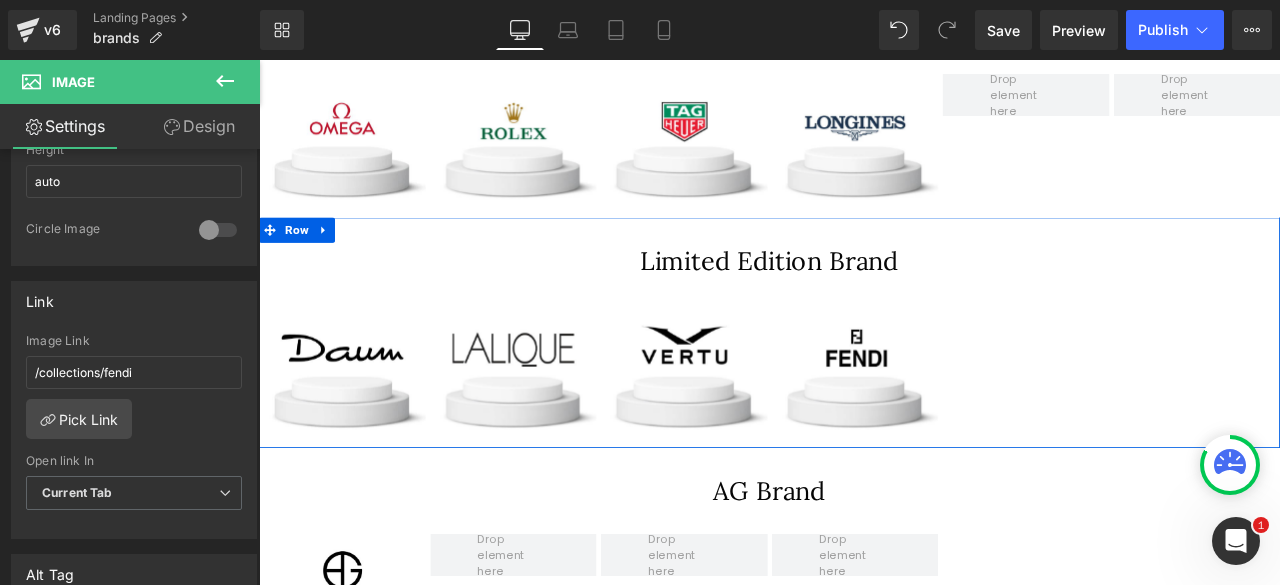 click on "Limited Edition Brand Heading
Image
Image
Image
Image" at bounding box center (864, 393) 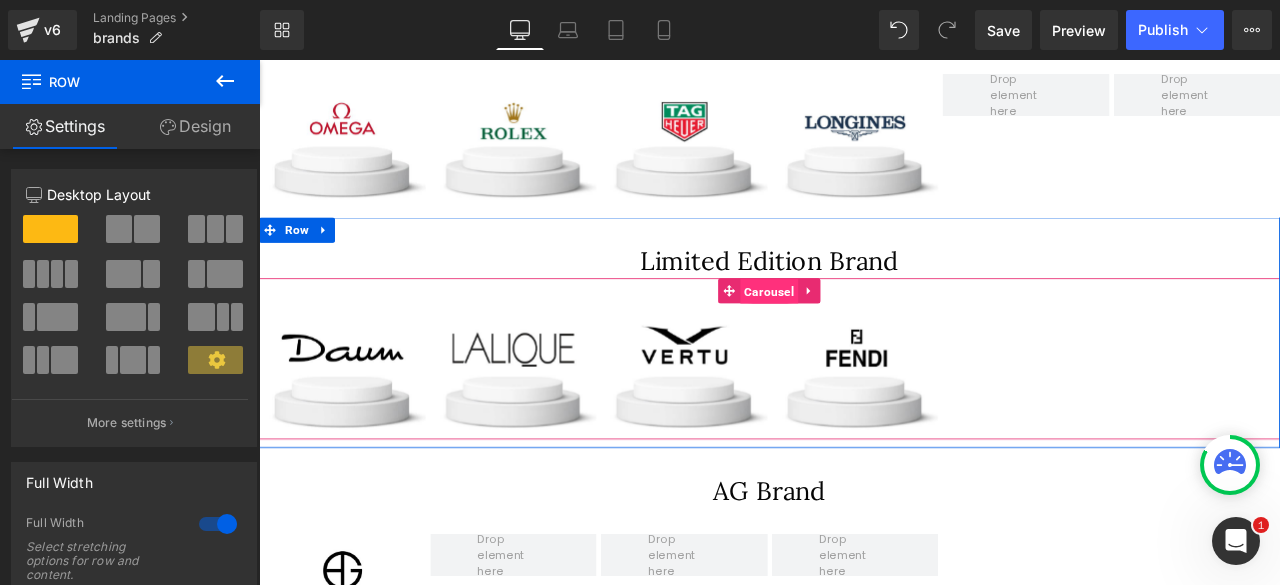 click on "Carousel" at bounding box center [863, 335] 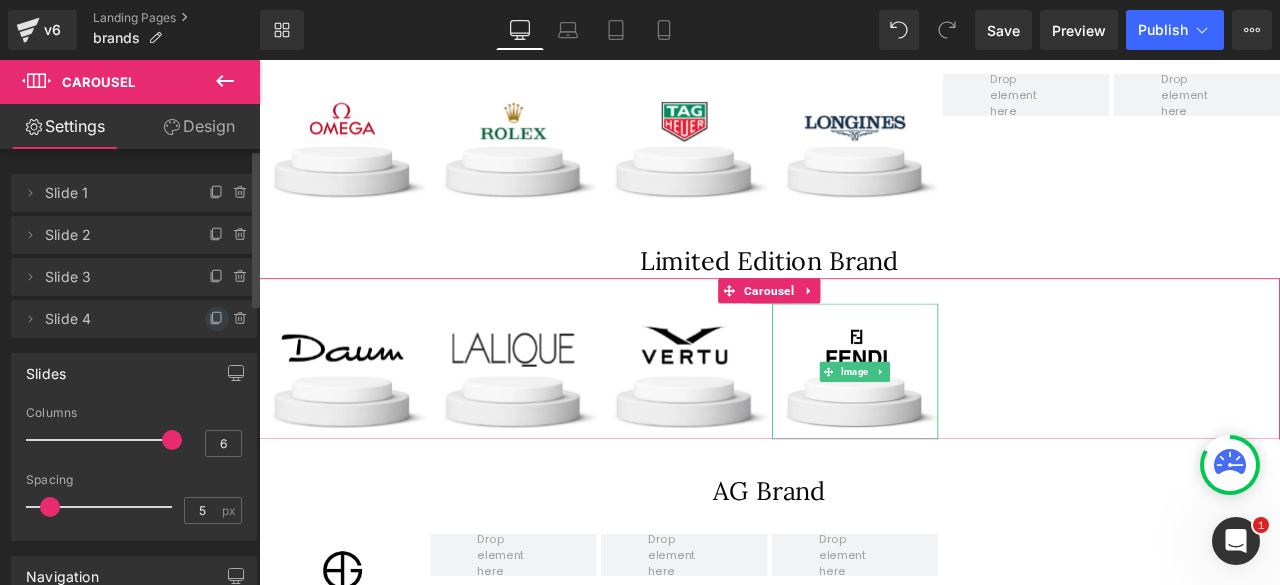 click 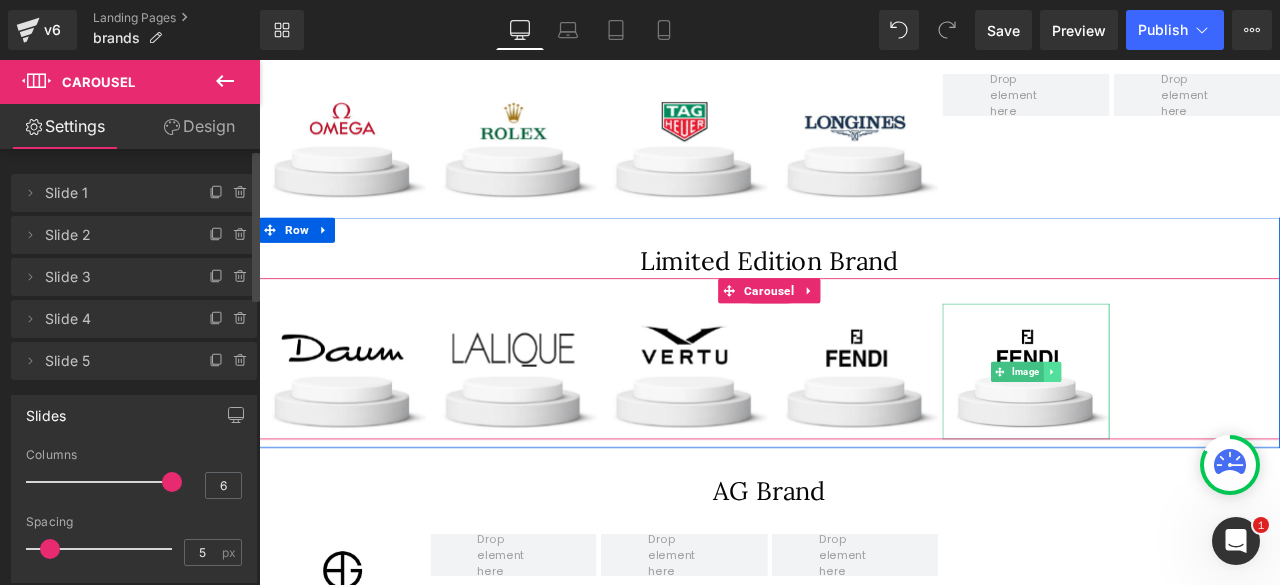 click 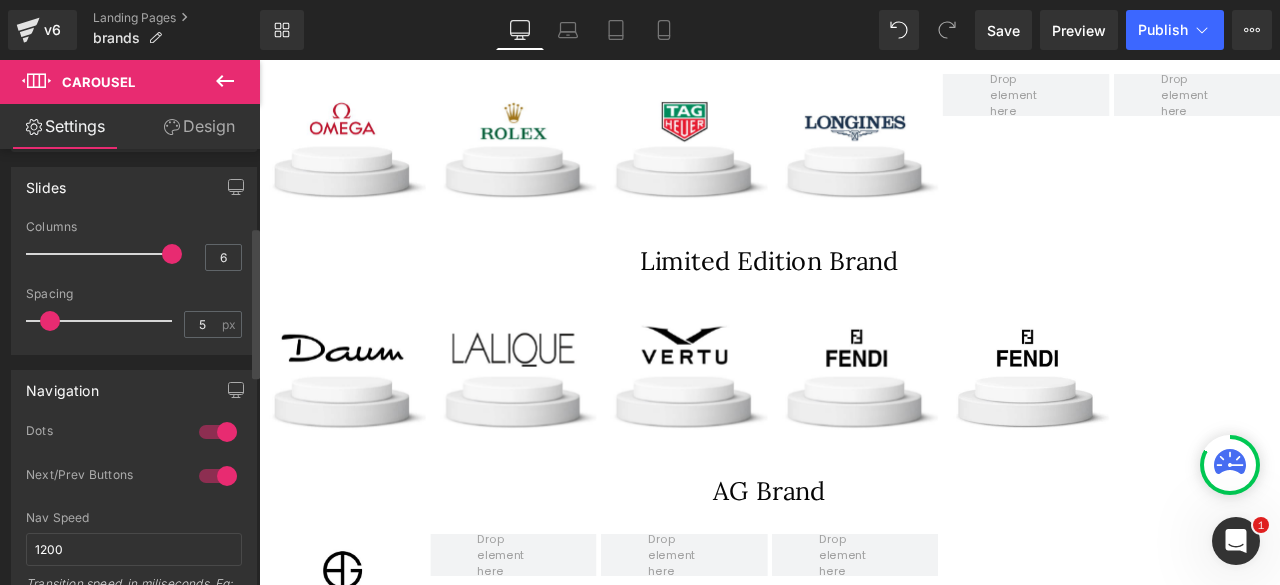 scroll, scrollTop: 222, scrollLeft: 0, axis: vertical 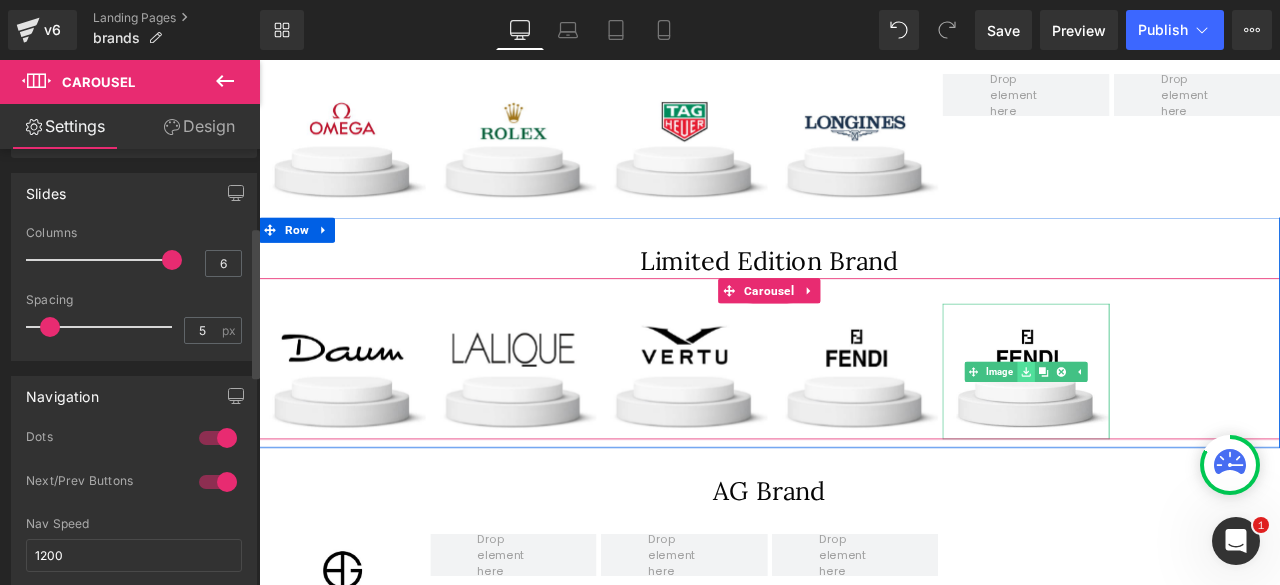 click at bounding box center (1167, 430) 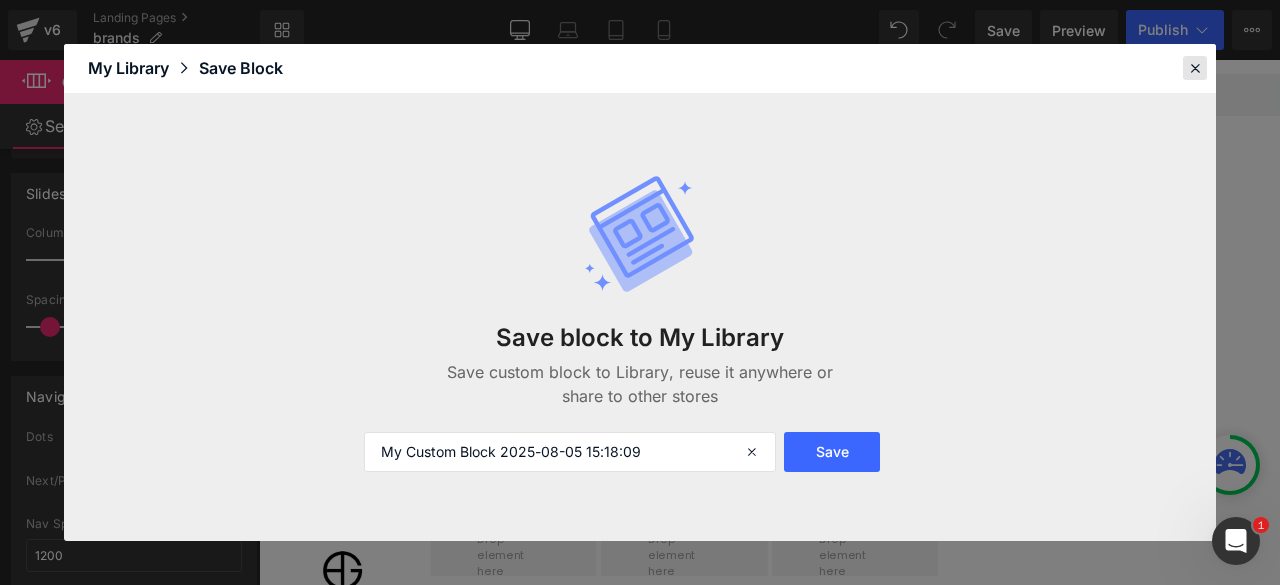 click at bounding box center (1195, 68) 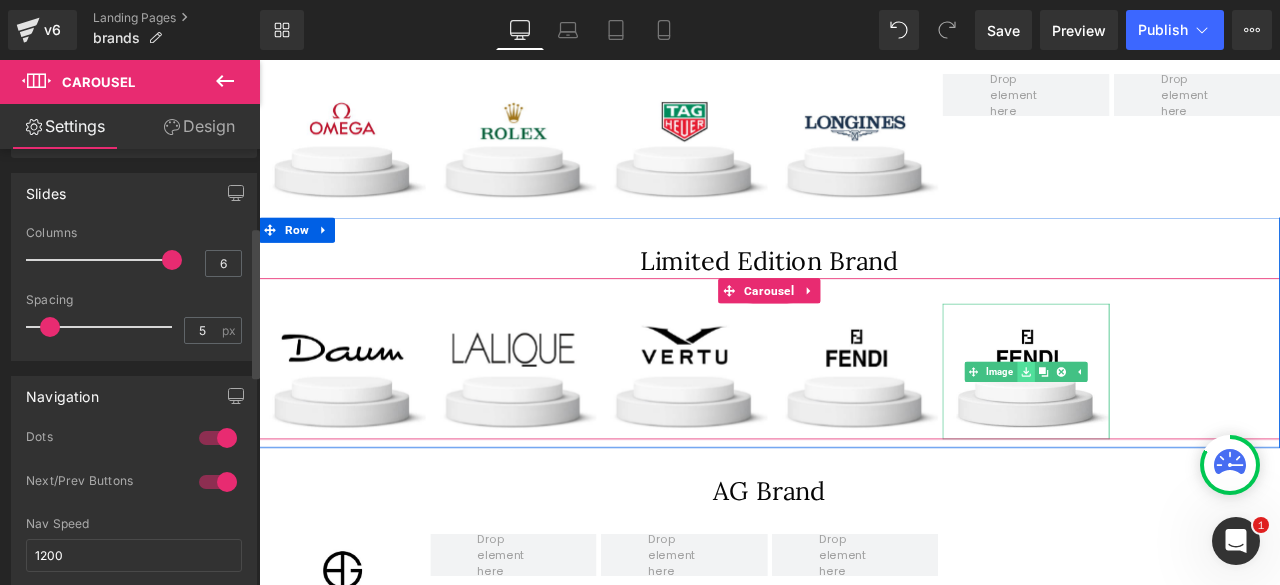 click 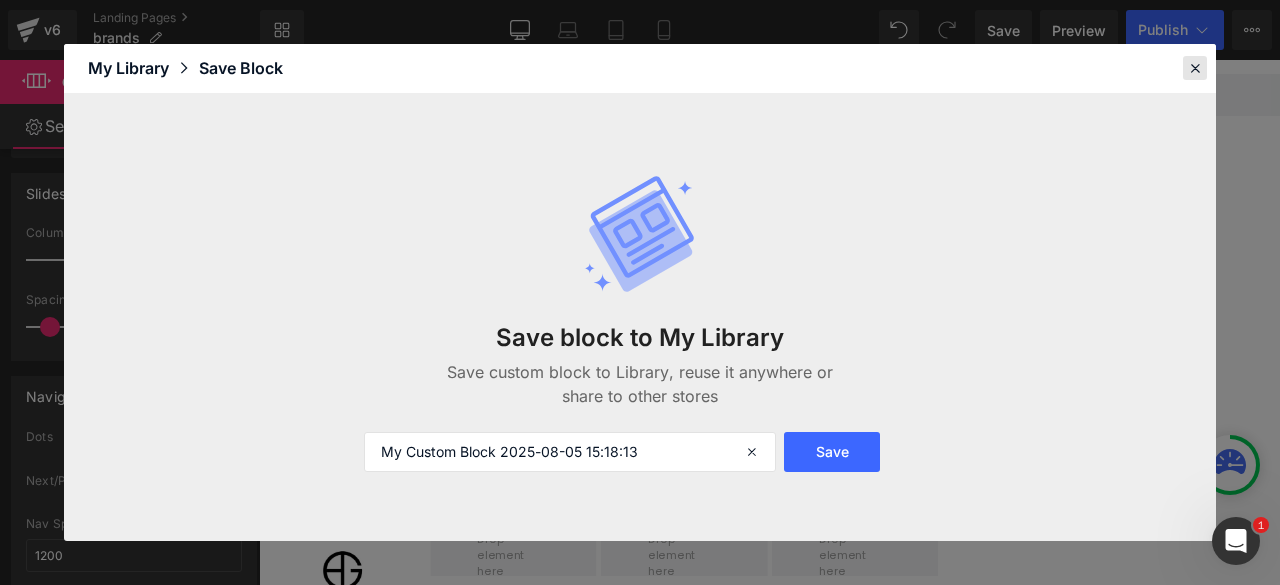 drag, startPoint x: 1194, startPoint y: 57, endPoint x: 1080, endPoint y: 71, distance: 114.85643 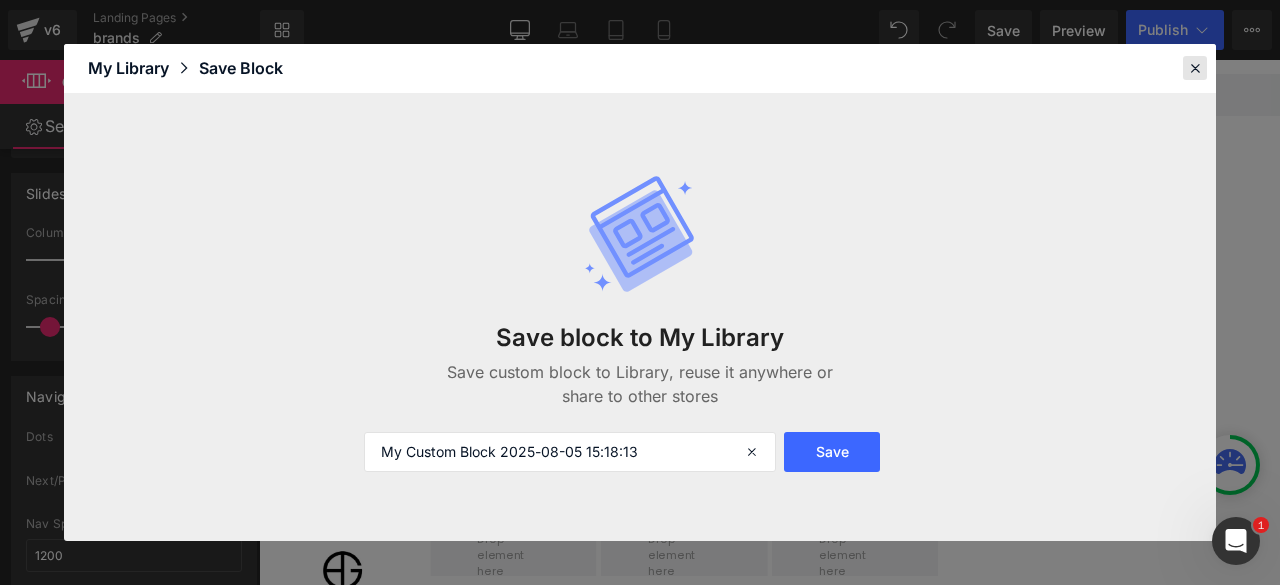 click 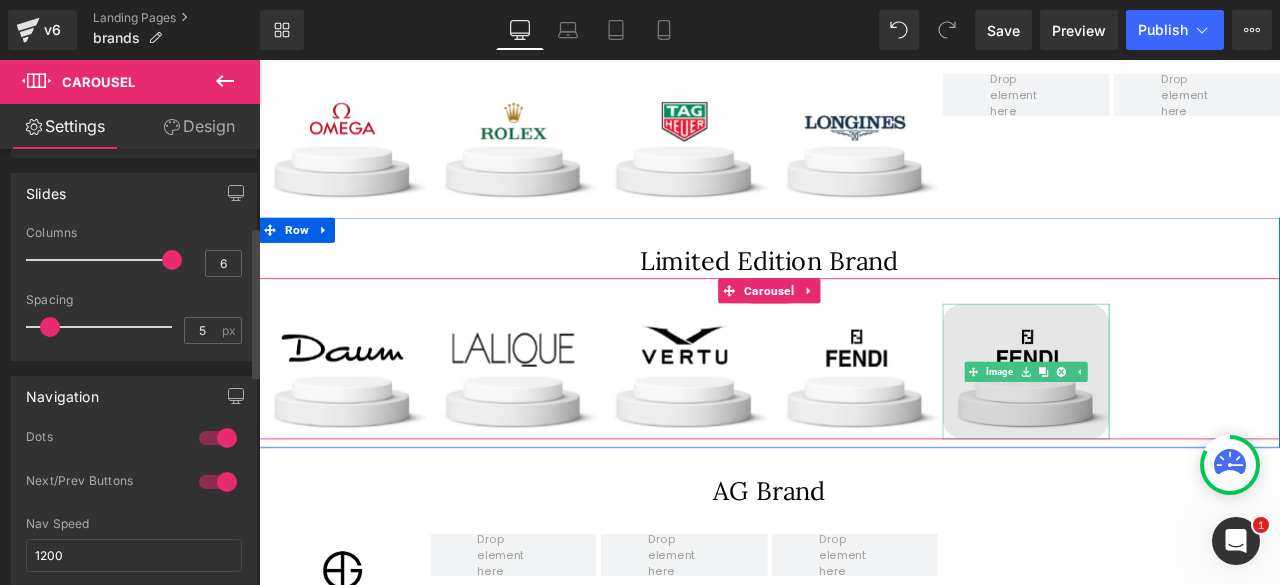 click at bounding box center [1168, 429] 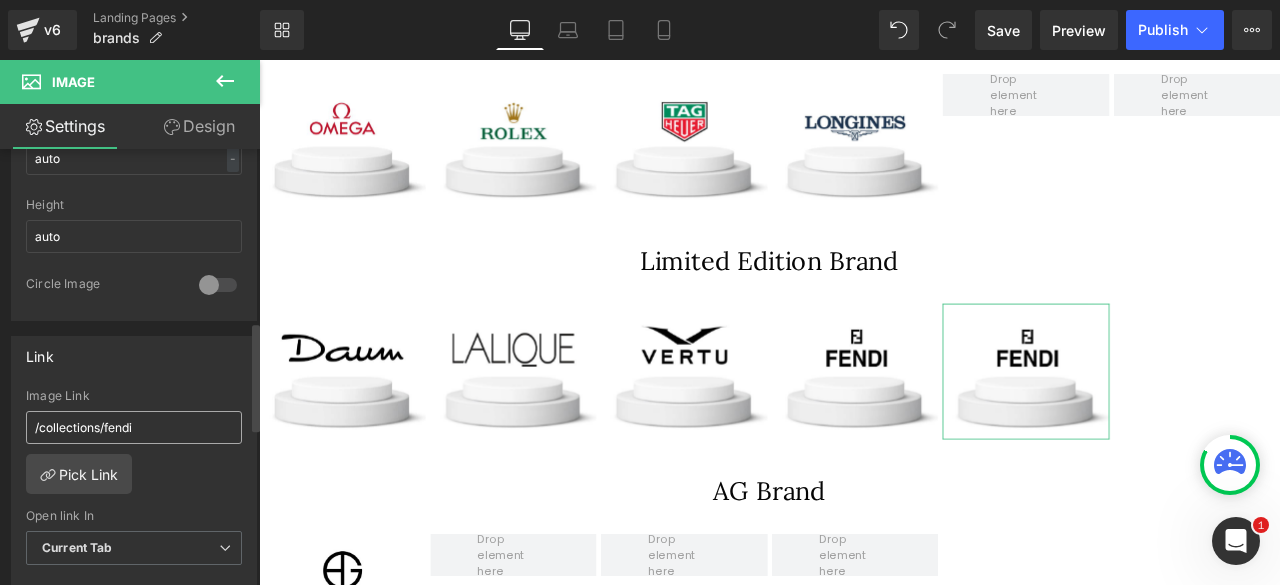 scroll, scrollTop: 692, scrollLeft: 0, axis: vertical 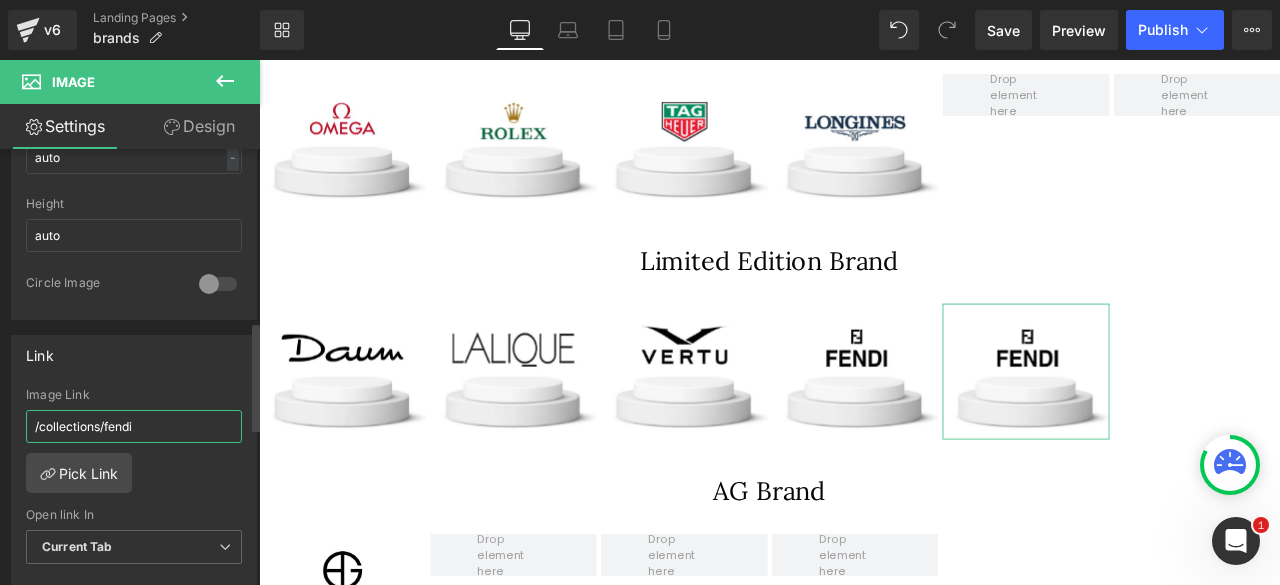 click on "/collections/fendi" at bounding box center (134, 426) 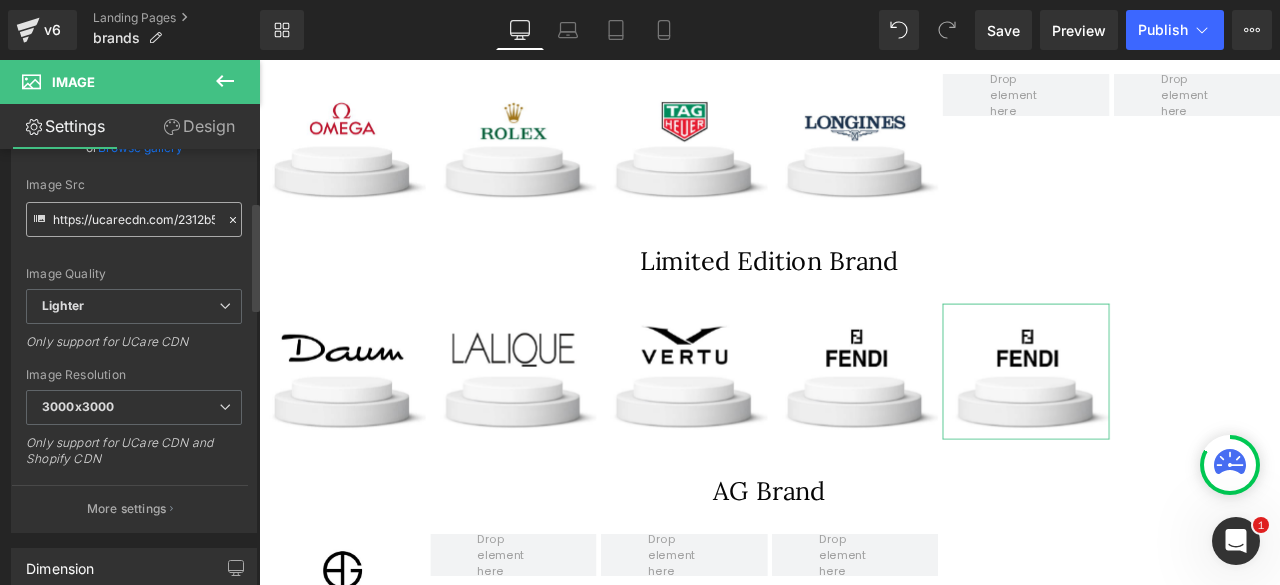 scroll, scrollTop: 209, scrollLeft: 0, axis: vertical 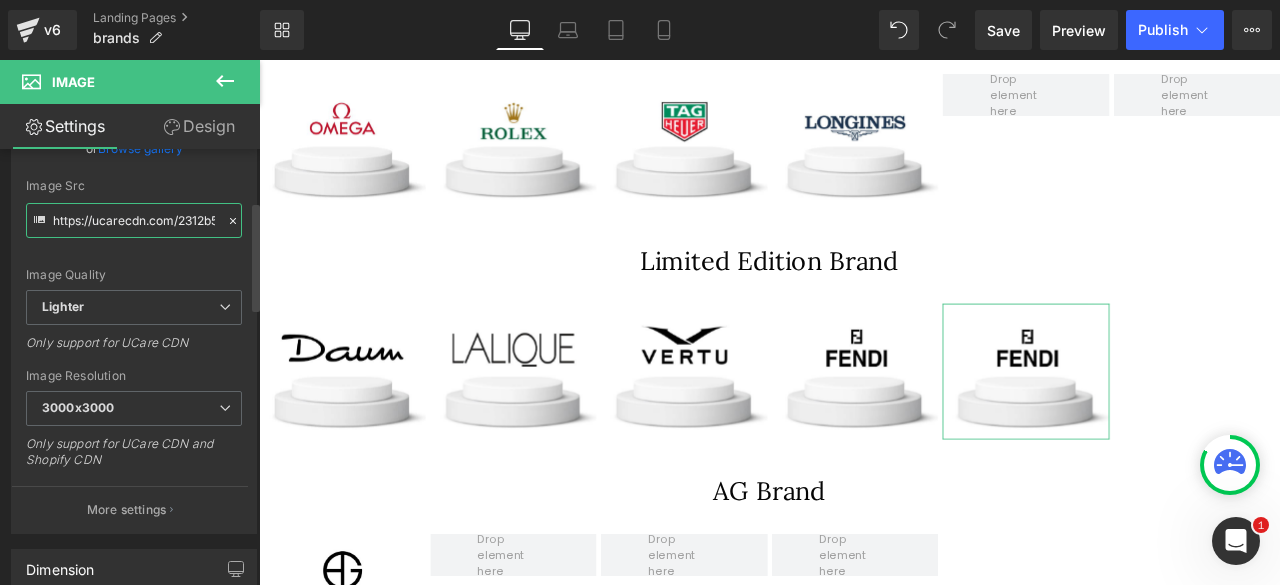 click on "https://ucarecdn.com/2312b567-8cee-4a65-9738-00868fc3d04f/-/format/auto/-/preview/3000x3000/-/quality/lighter/Artboard%20%E2%80%93%20114.png" at bounding box center (134, 220) 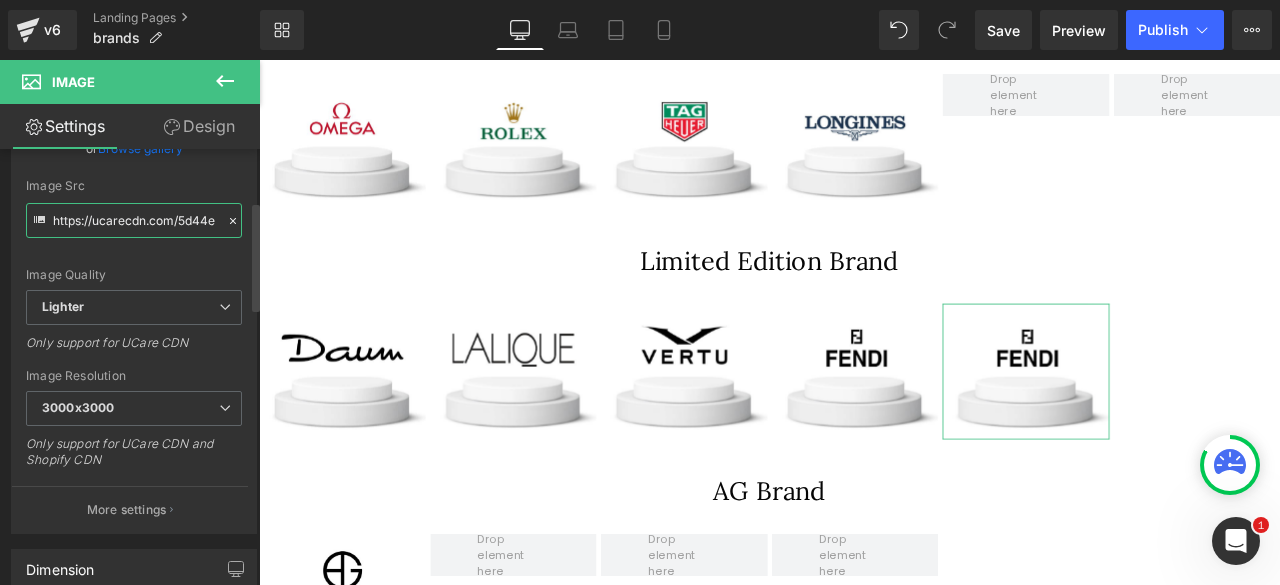 scroll, scrollTop: 0, scrollLeft: 760, axis: horizontal 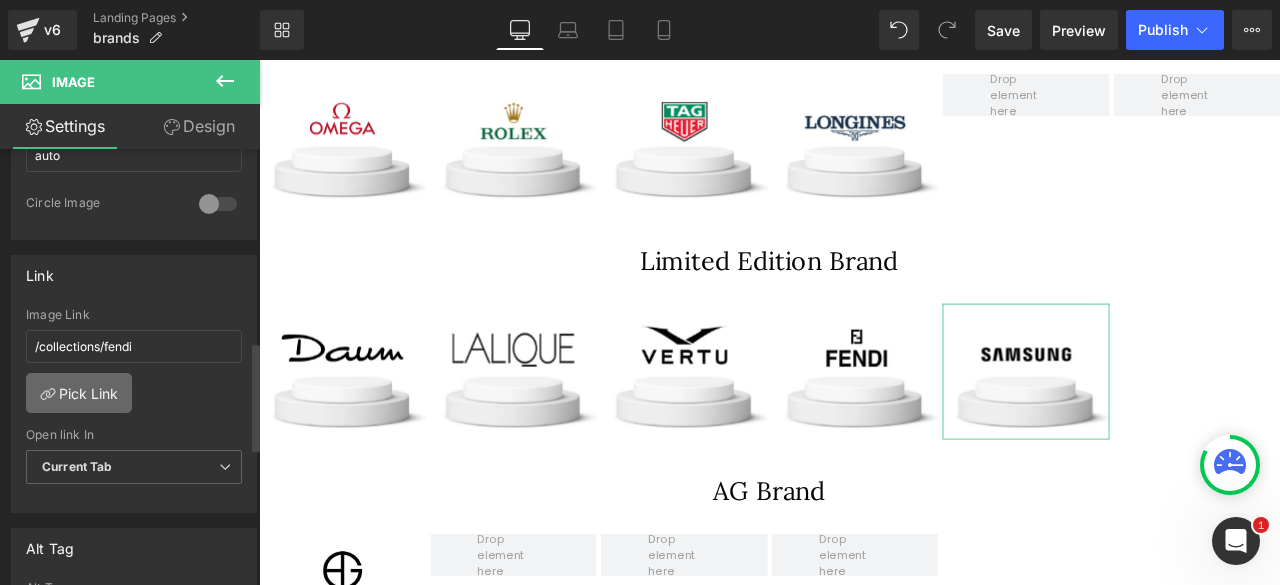 type on "https://ucarecdn.com/5d44e3db-2c3d-423b-9a99-f8305e6a57ea/-/format/auto/-/preview/3000x3000/-/quality/lighter/Artboard%20%E2%80%93%20299.png" 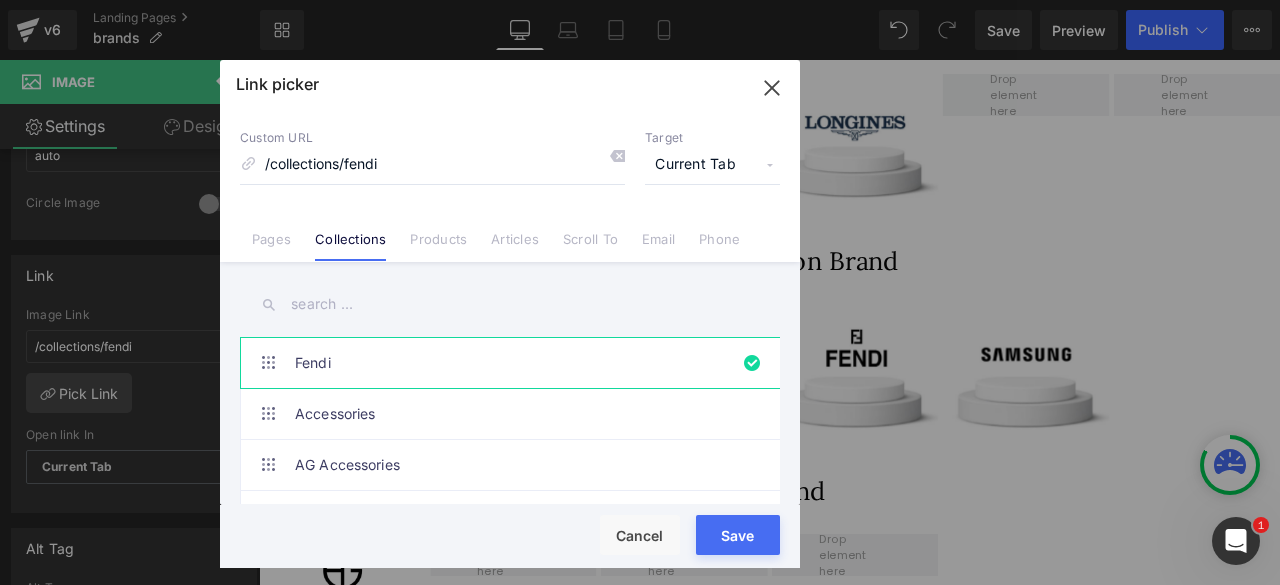 click at bounding box center (510, 304) 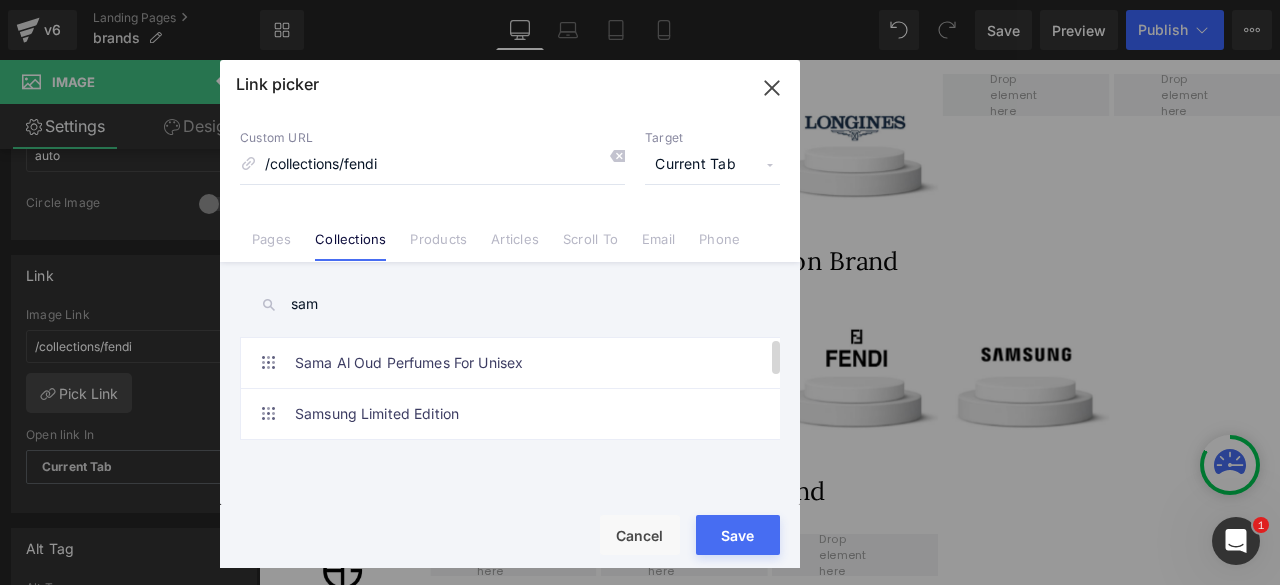 scroll, scrollTop: 0, scrollLeft: 0, axis: both 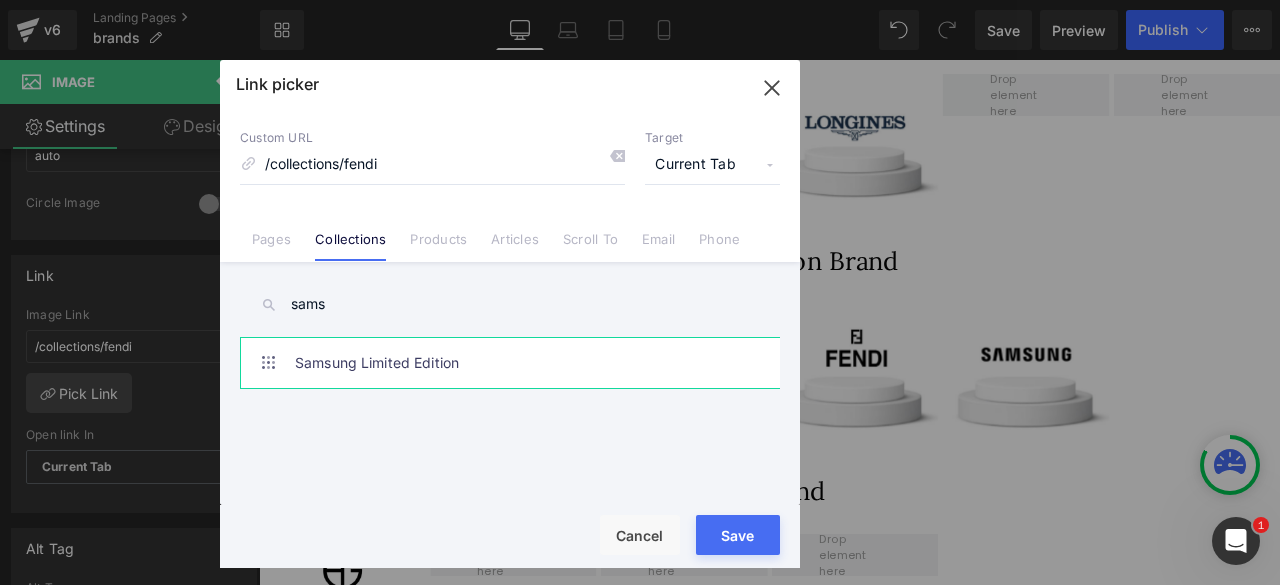 type on "sams" 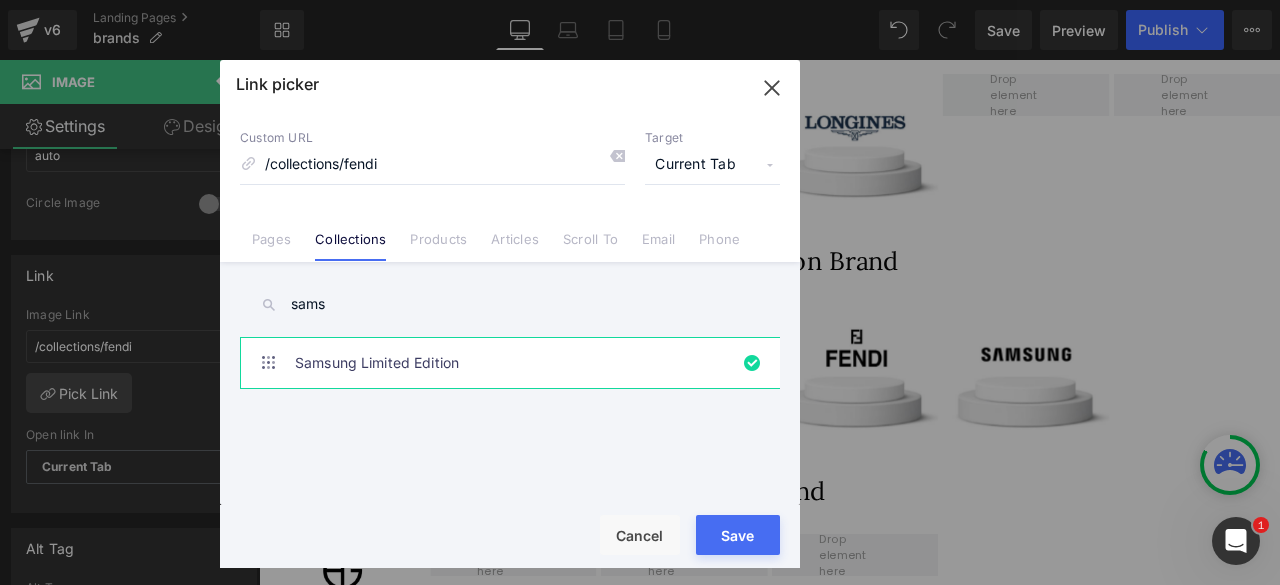 click on "Save" at bounding box center (738, 535) 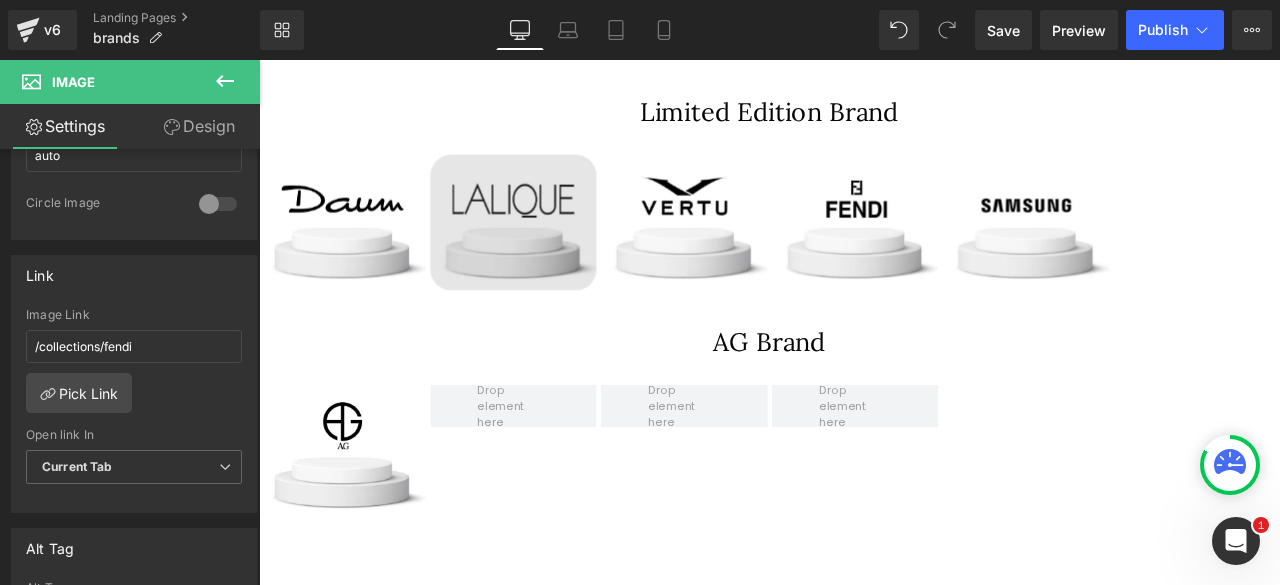 scroll, scrollTop: 3260, scrollLeft: 0, axis: vertical 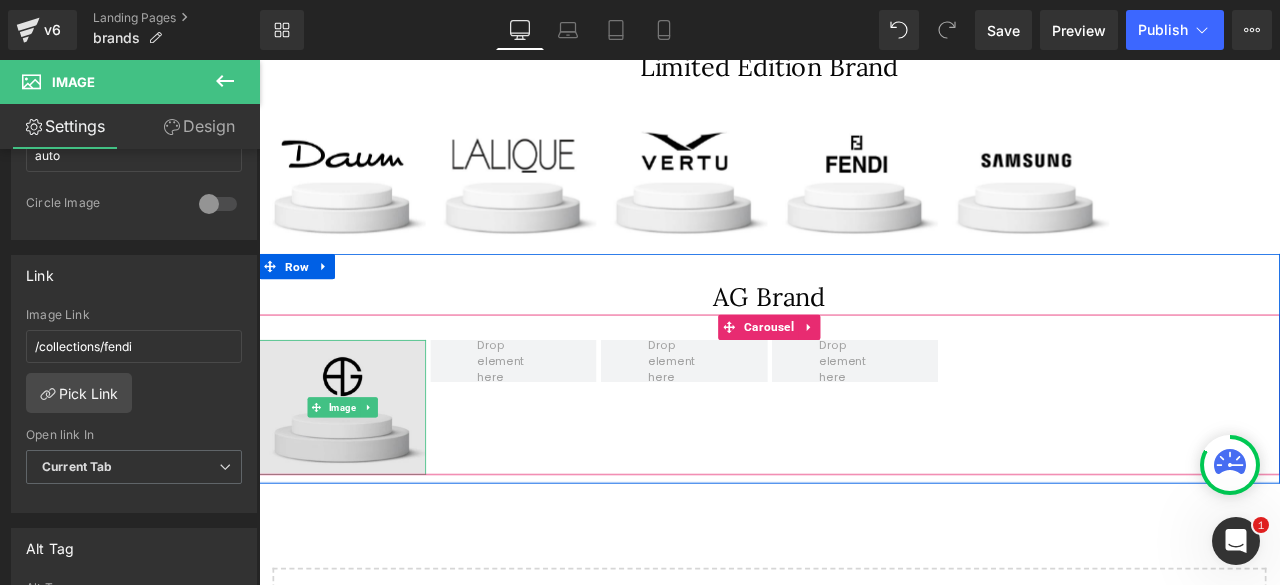 click at bounding box center (358, 472) 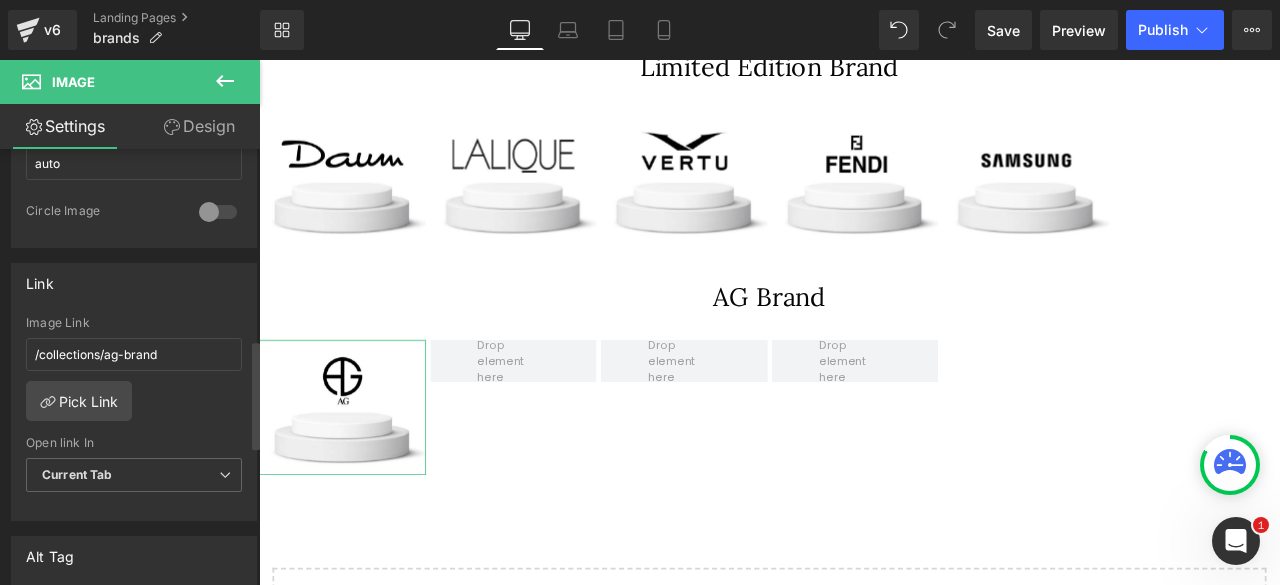 scroll, scrollTop: 805, scrollLeft: 0, axis: vertical 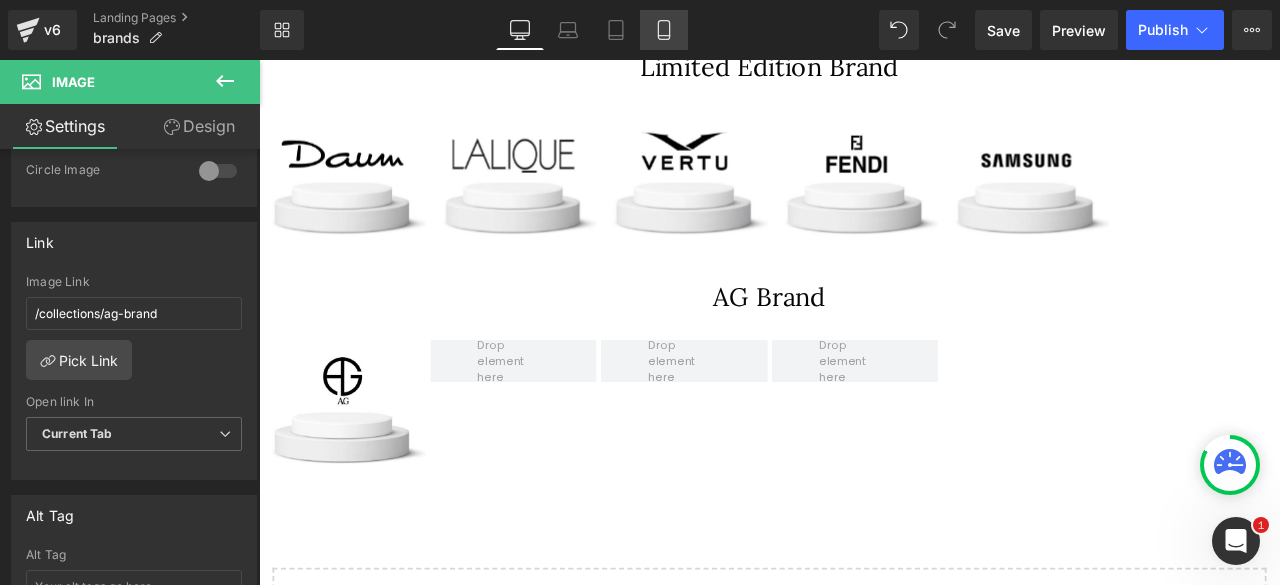 click on "Mobile" at bounding box center [664, 30] 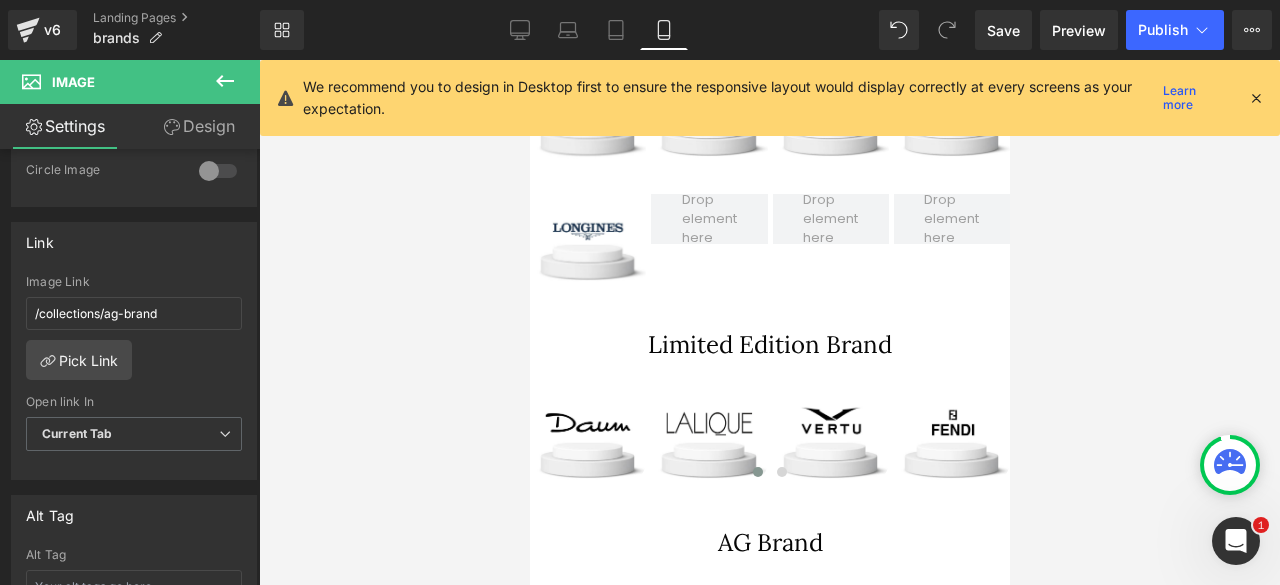 scroll, scrollTop: 2530, scrollLeft: 0, axis: vertical 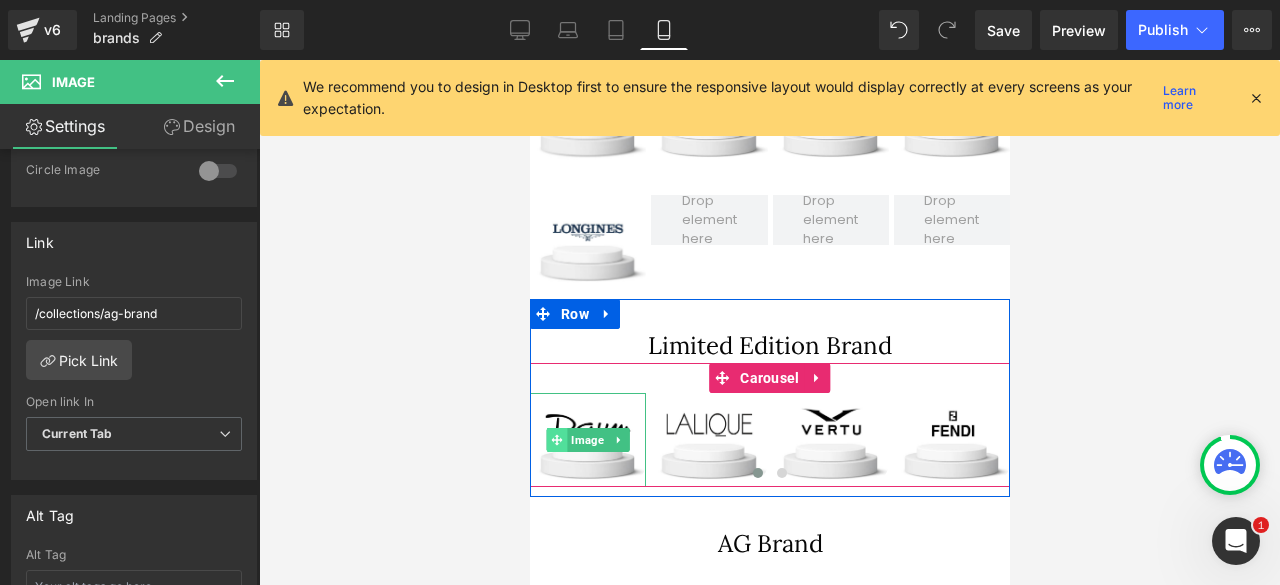click at bounding box center (556, 440) 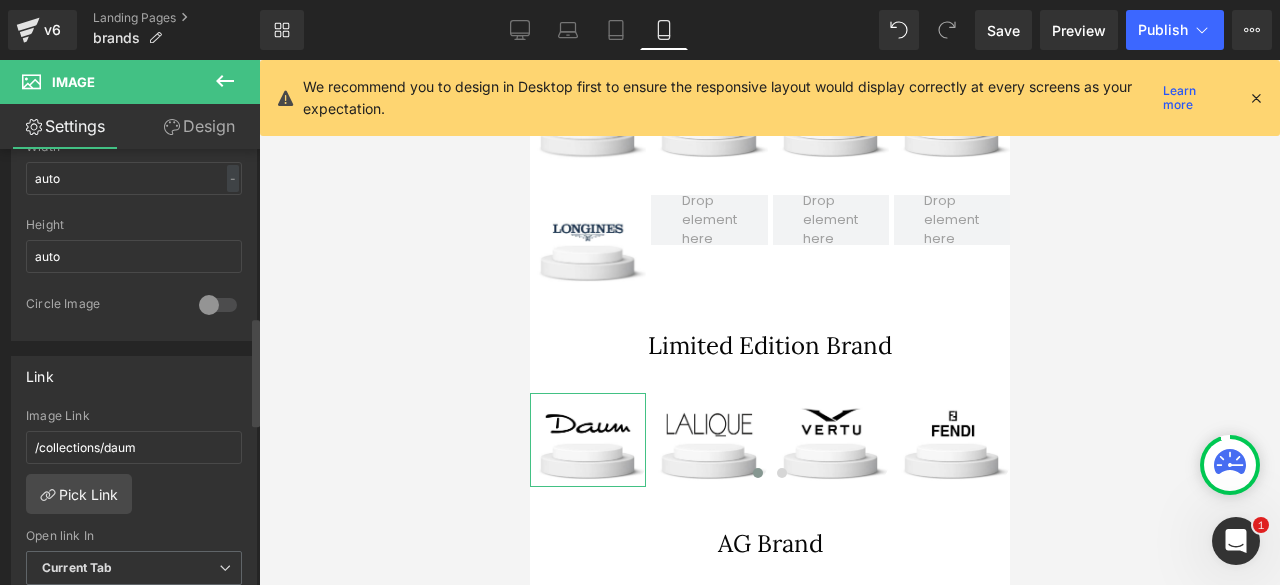 scroll, scrollTop: 672, scrollLeft: 0, axis: vertical 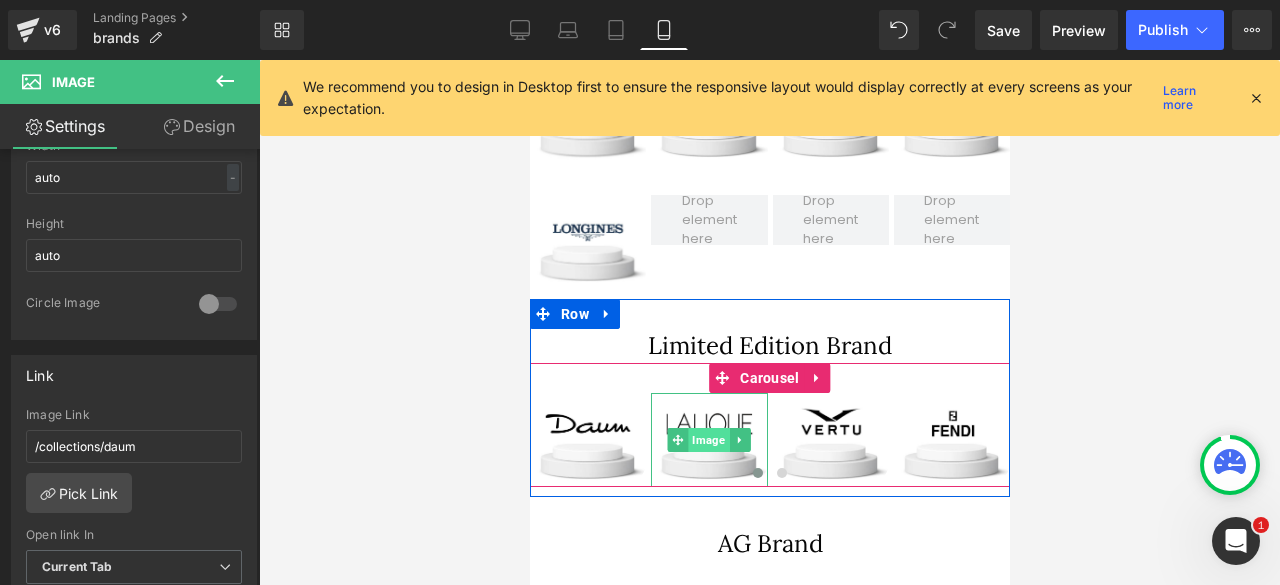 click on "Image" at bounding box center (708, 440) 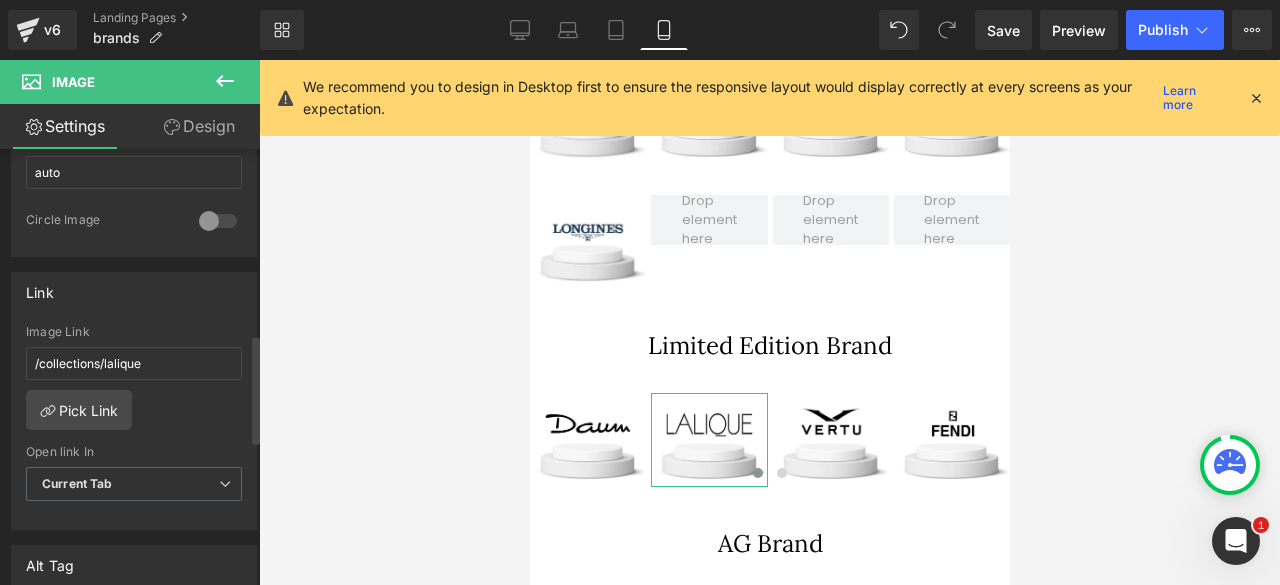 scroll, scrollTop: 758, scrollLeft: 0, axis: vertical 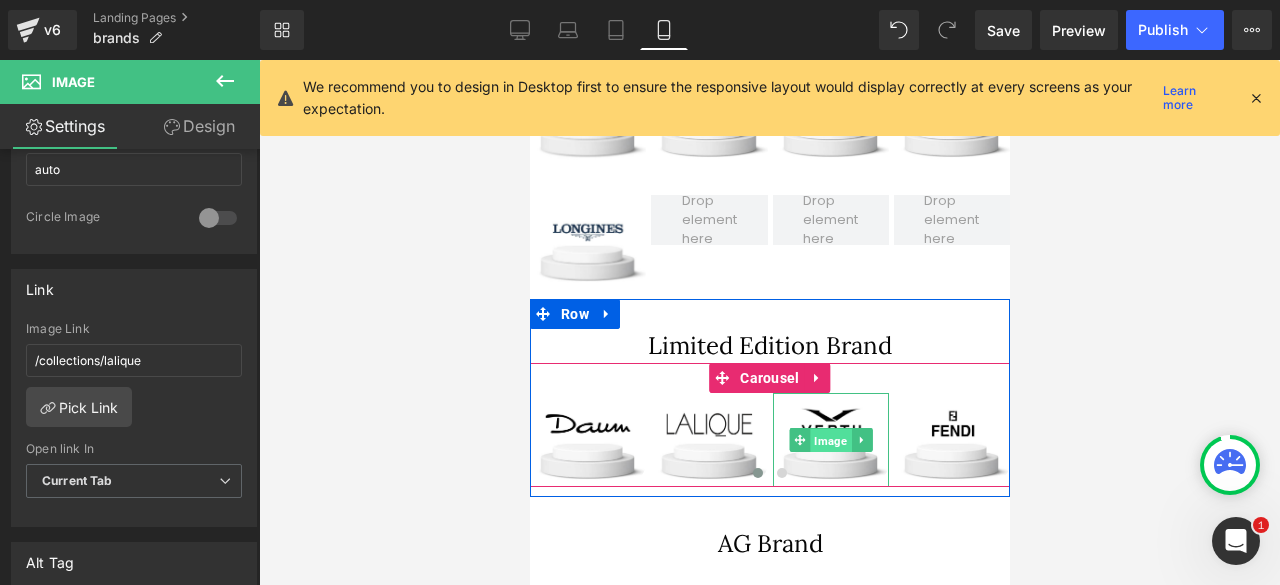 click on "Image" at bounding box center [829, 440] 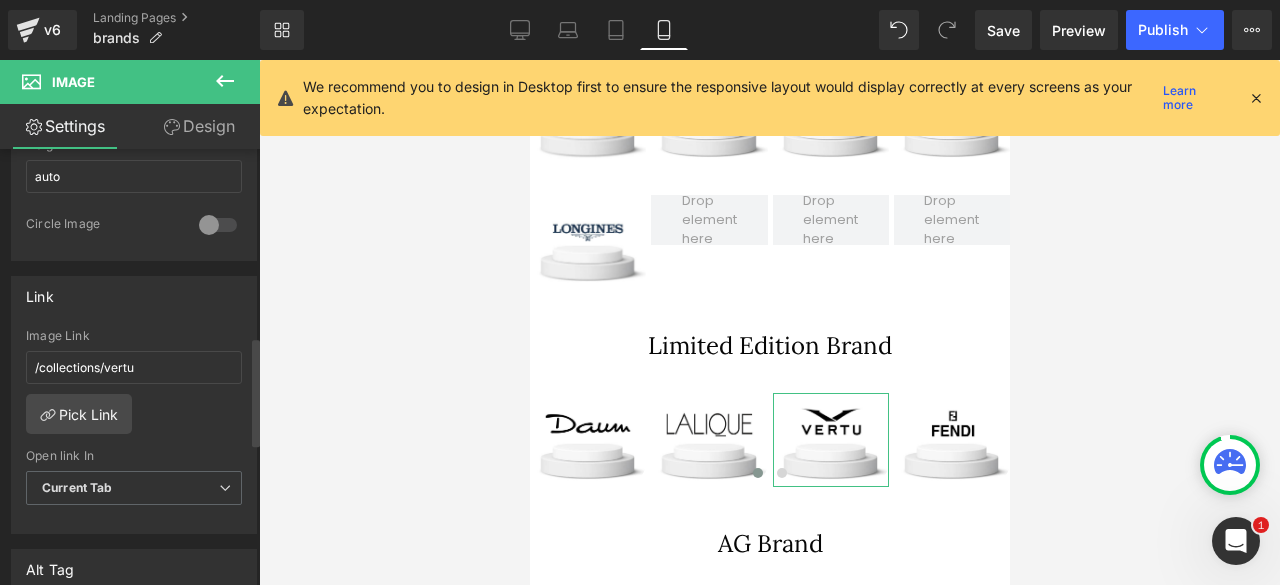 scroll, scrollTop: 752, scrollLeft: 0, axis: vertical 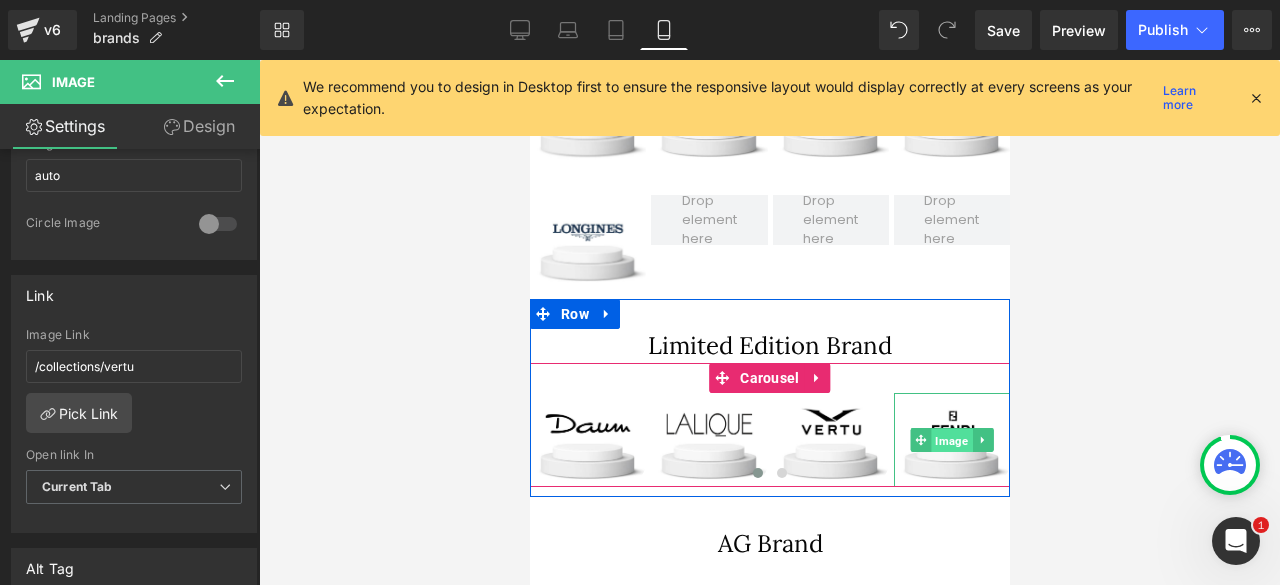 click on "Image" at bounding box center [950, 440] 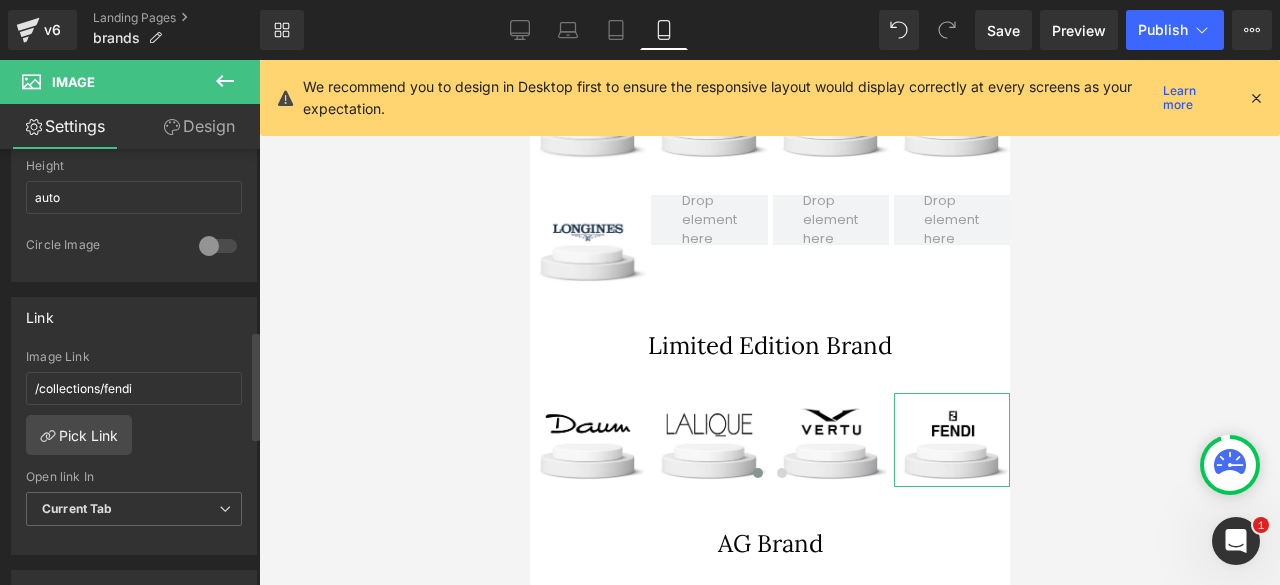 scroll, scrollTop: 731, scrollLeft: 0, axis: vertical 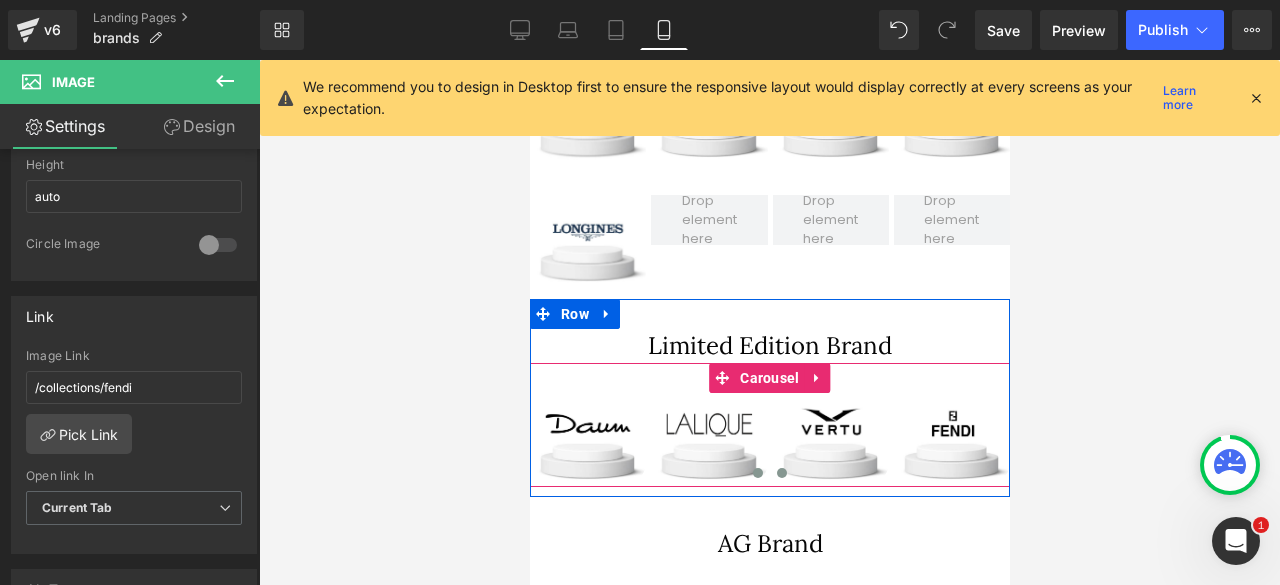 click at bounding box center (781, 473) 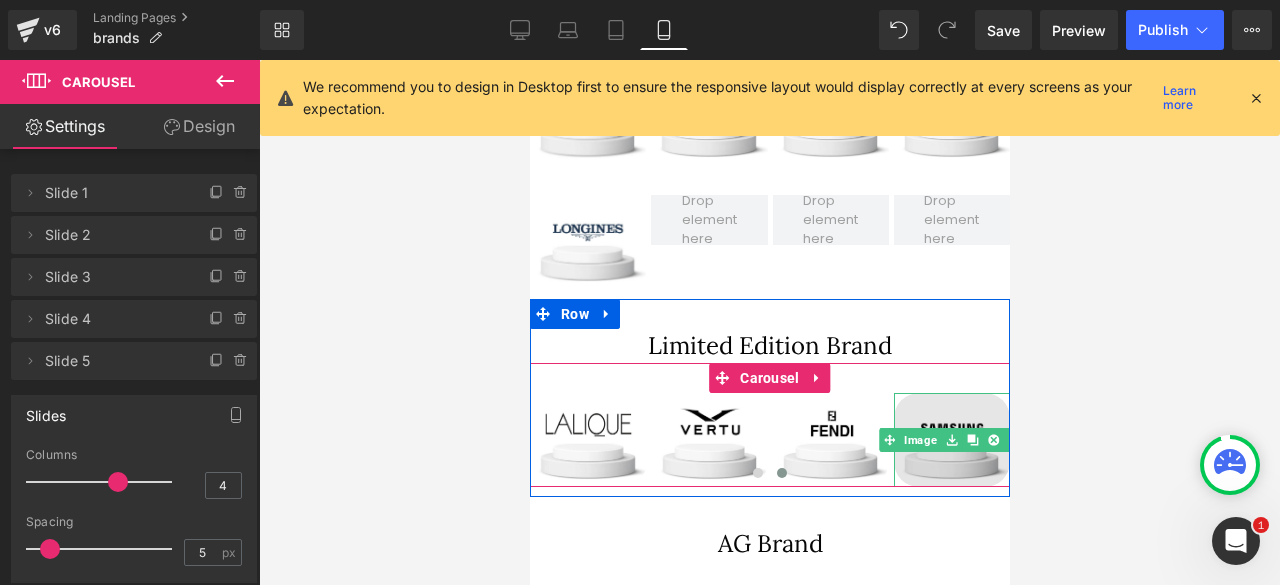 click at bounding box center [951, 440] 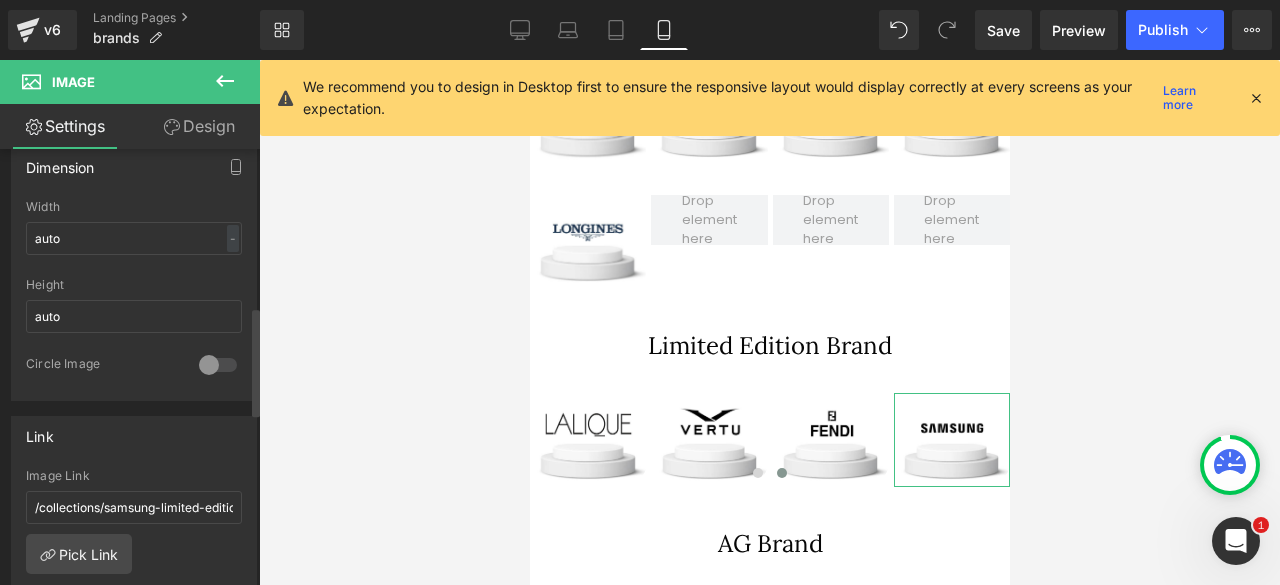 scroll, scrollTop: 659, scrollLeft: 0, axis: vertical 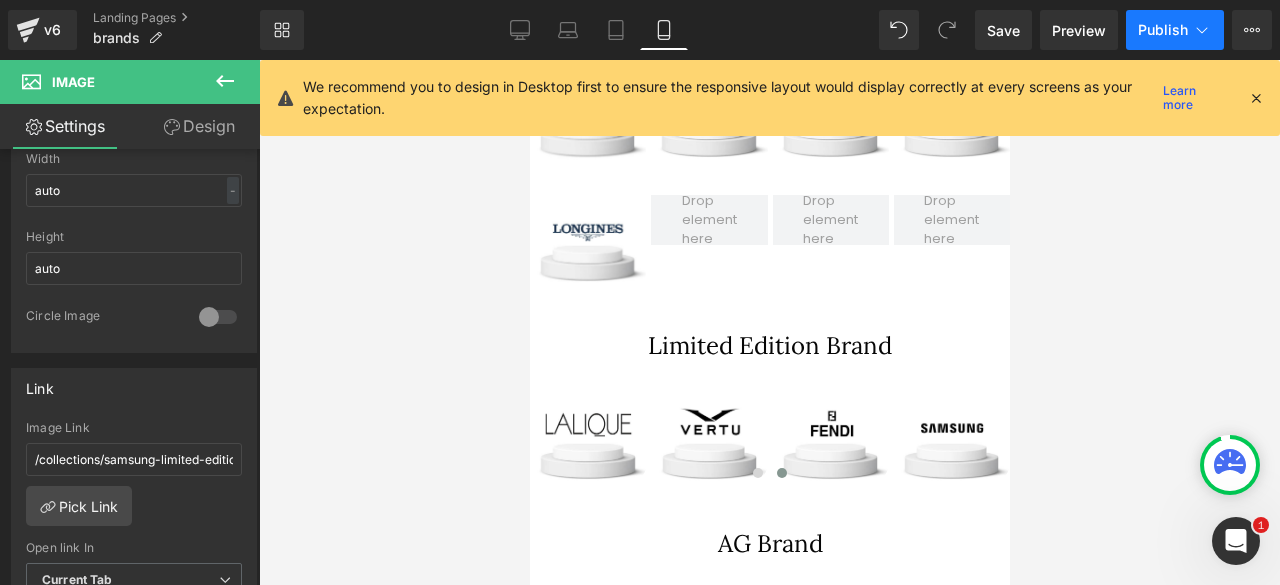 click on "Publish" at bounding box center (1163, 30) 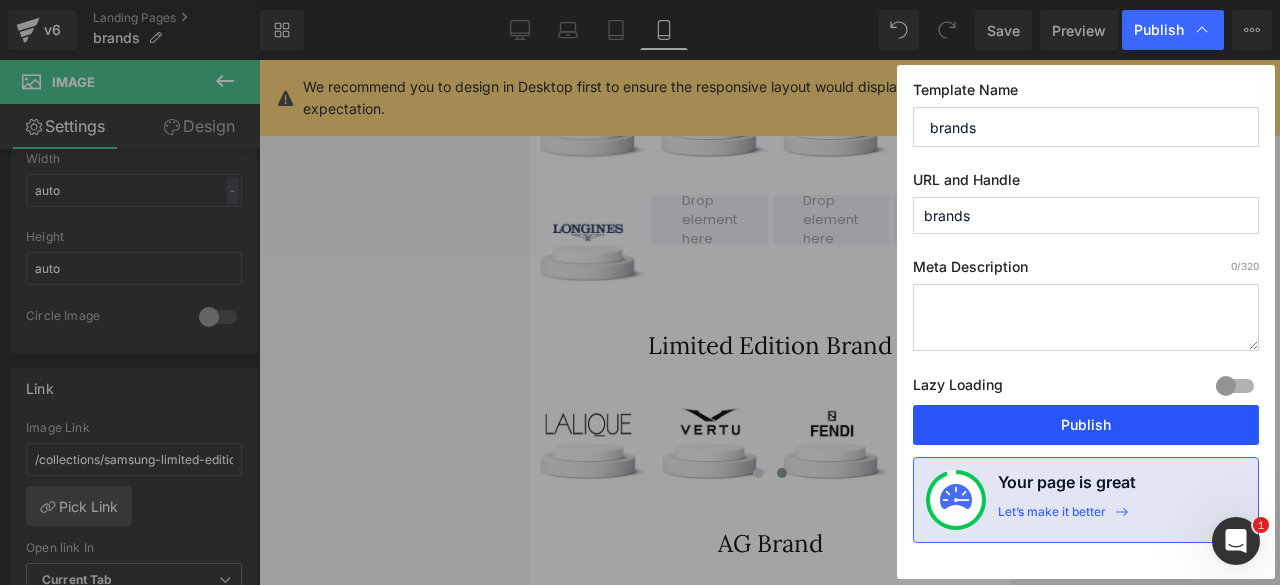click on "Publish" at bounding box center [1086, 425] 